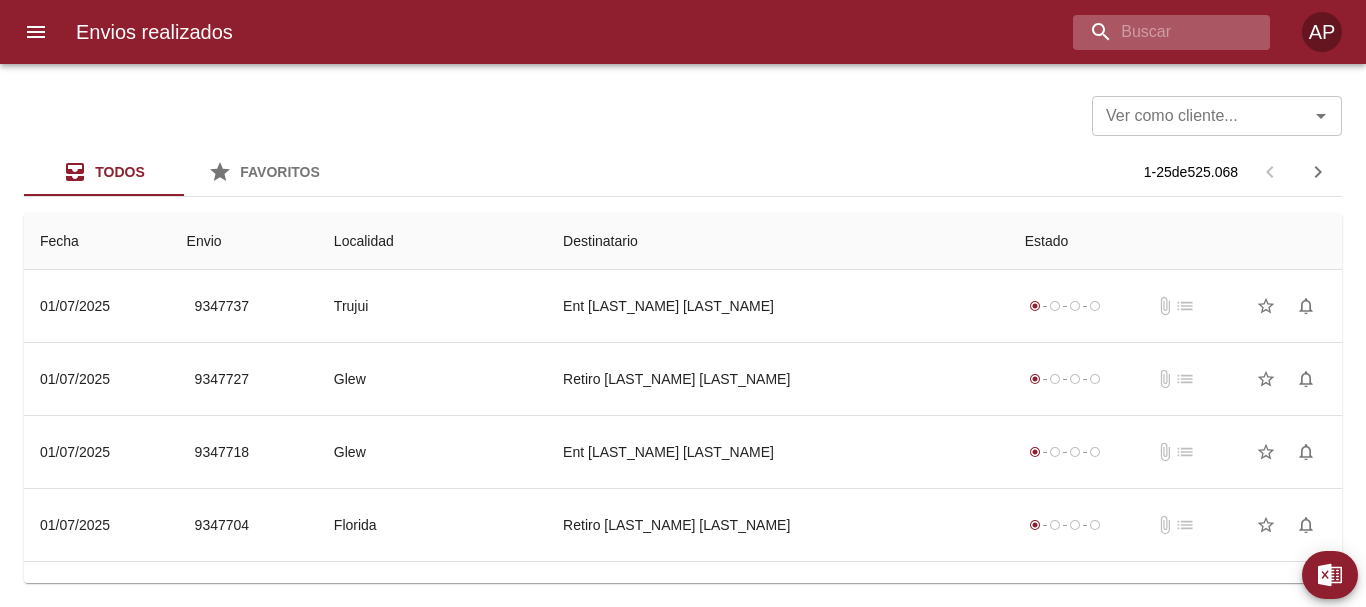 scroll, scrollTop: 0, scrollLeft: 0, axis: both 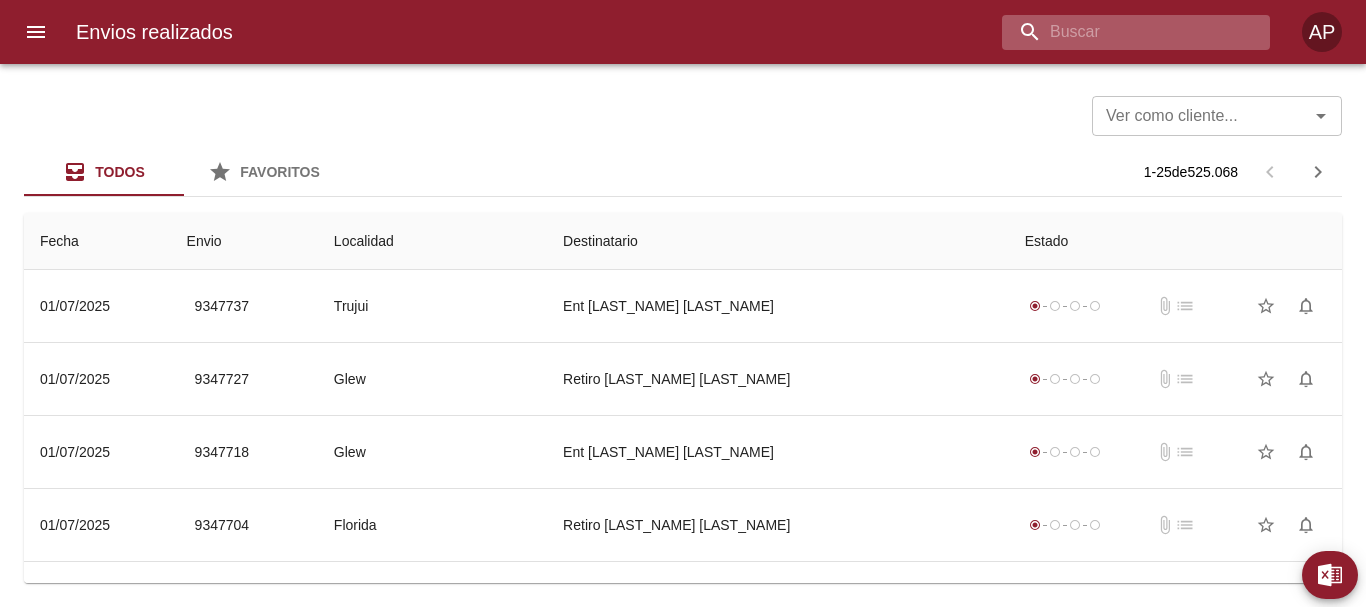 click at bounding box center [1119, 32] 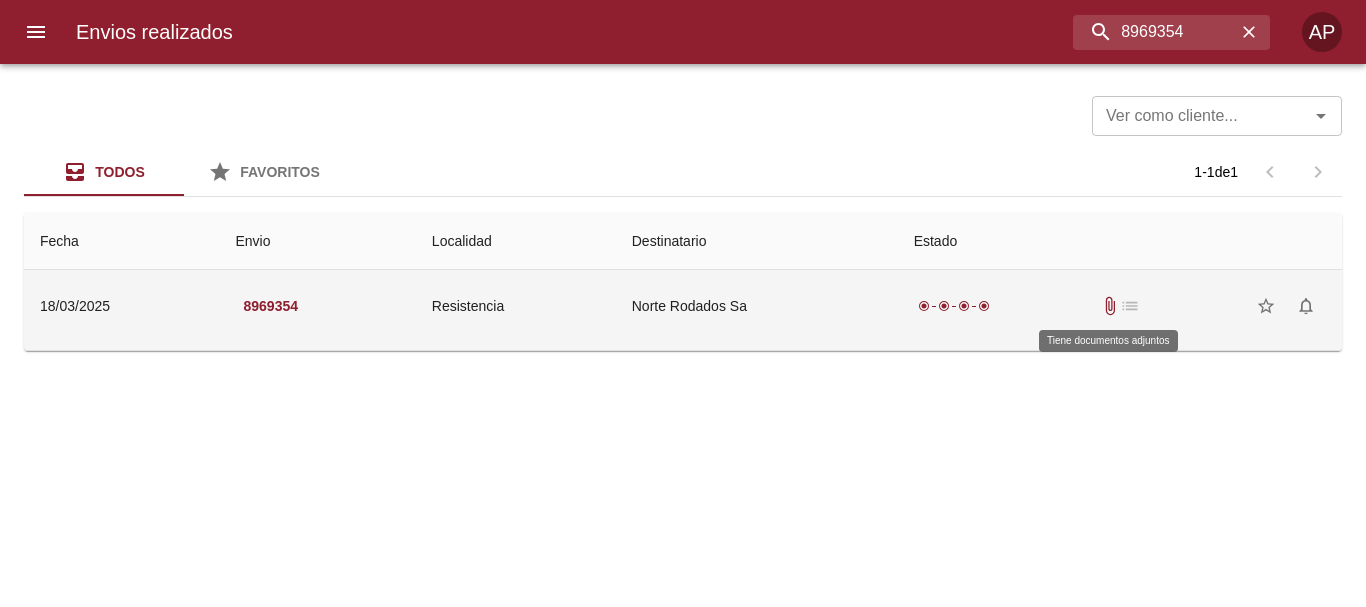 drag, startPoint x: 1110, startPoint y: 311, endPoint x: 1101, endPoint y: 296, distance: 17.492855 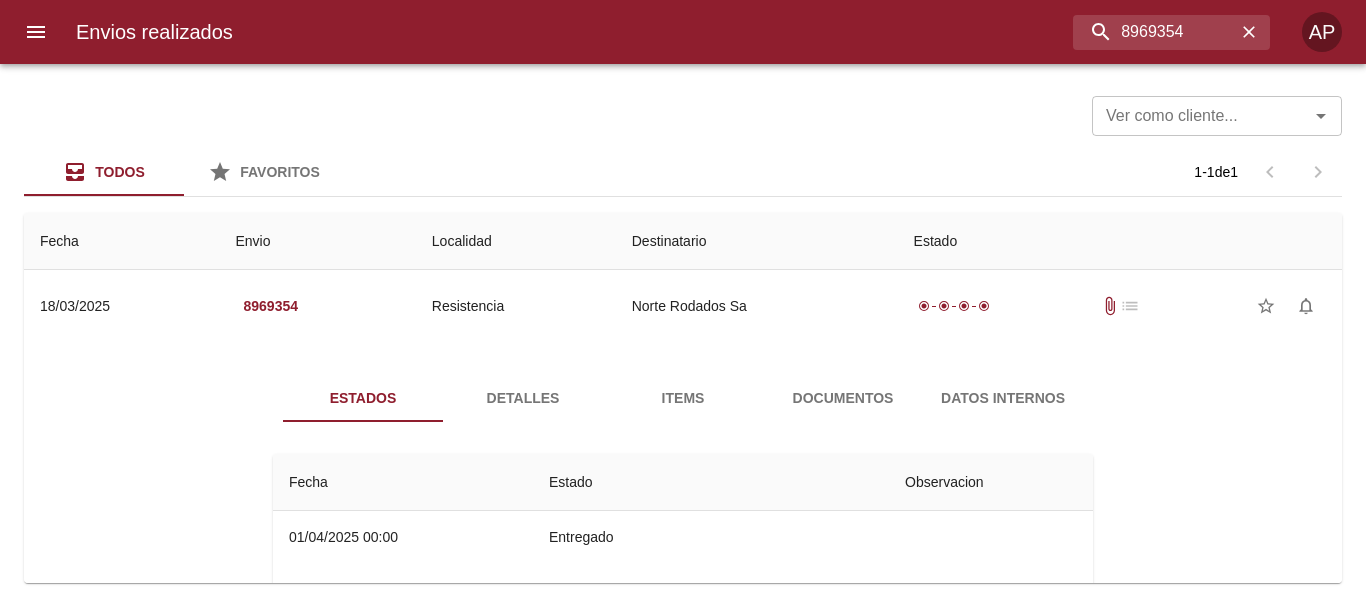 click on "Documentos" at bounding box center (843, 398) 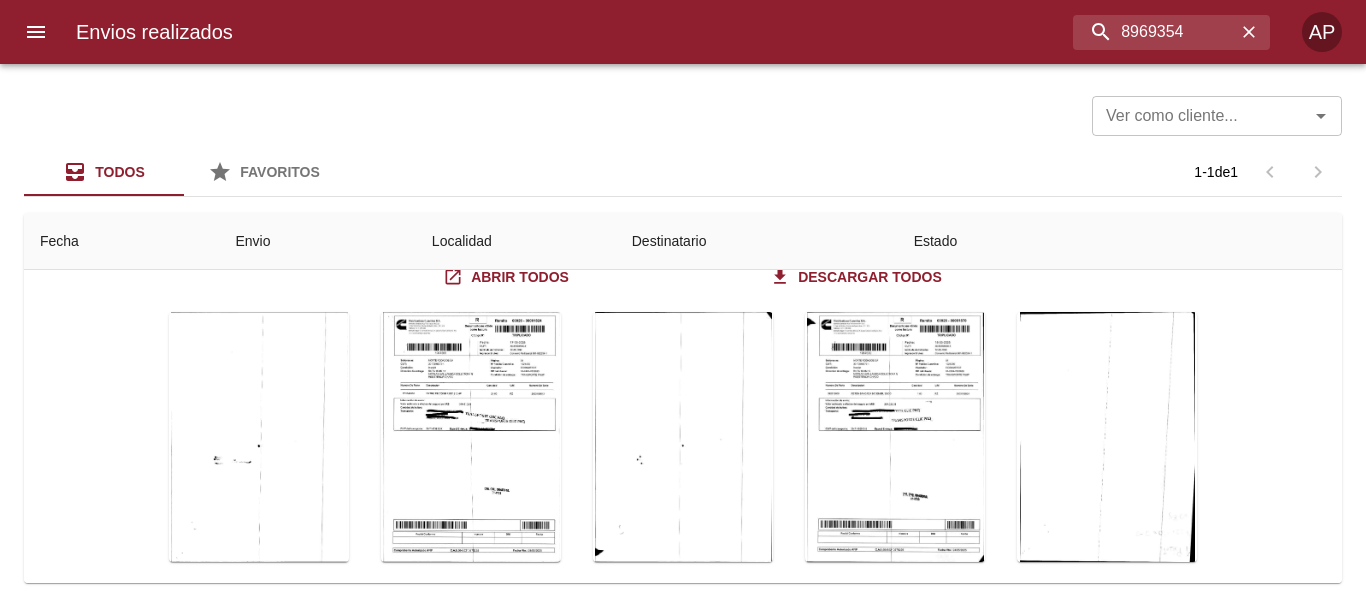 scroll, scrollTop: 200, scrollLeft: 0, axis: vertical 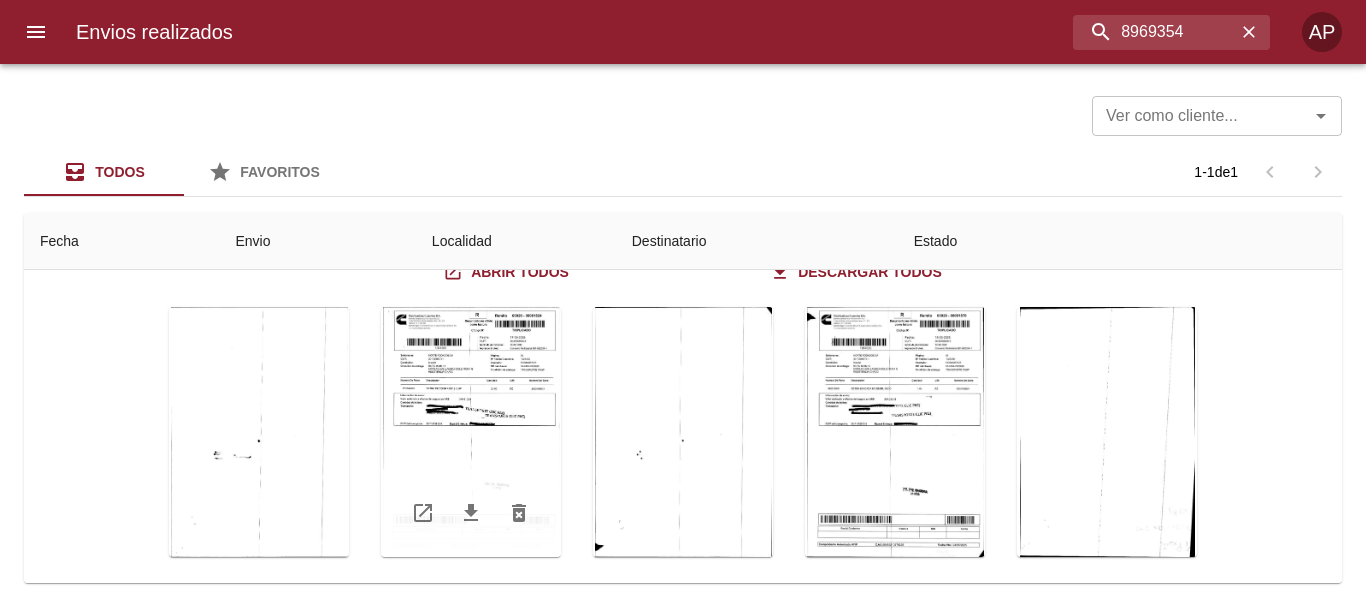 drag, startPoint x: 511, startPoint y: 303, endPoint x: 519, endPoint y: 314, distance: 13.601471 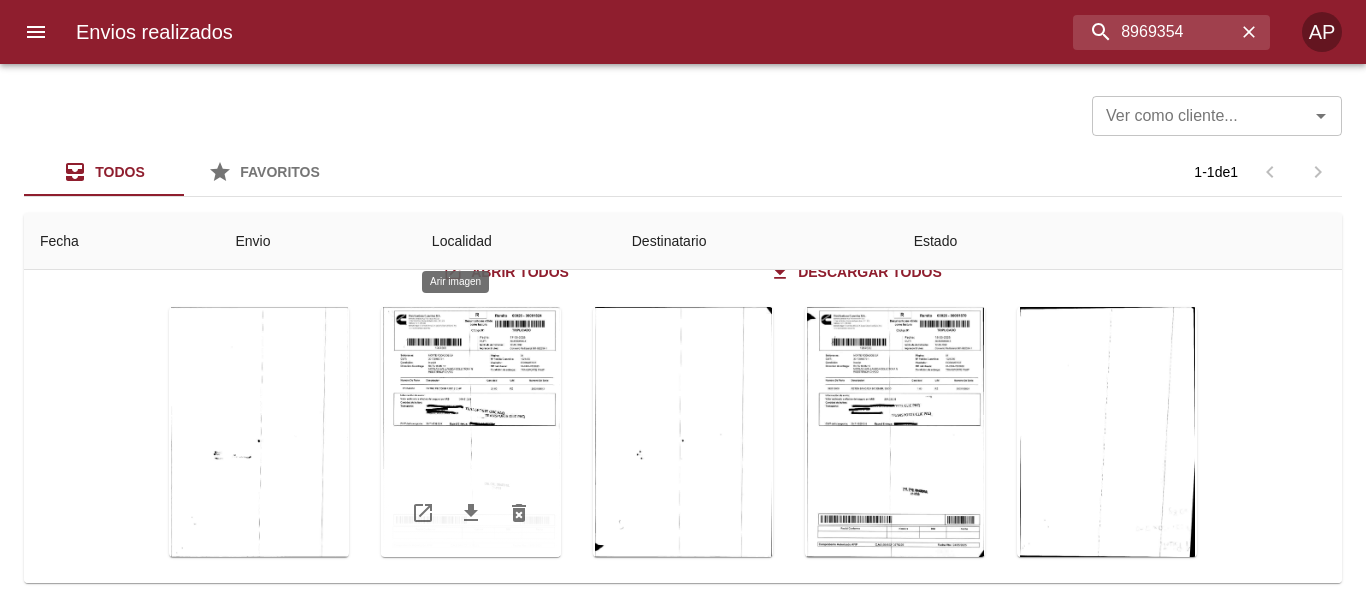 click at bounding box center [471, 432] 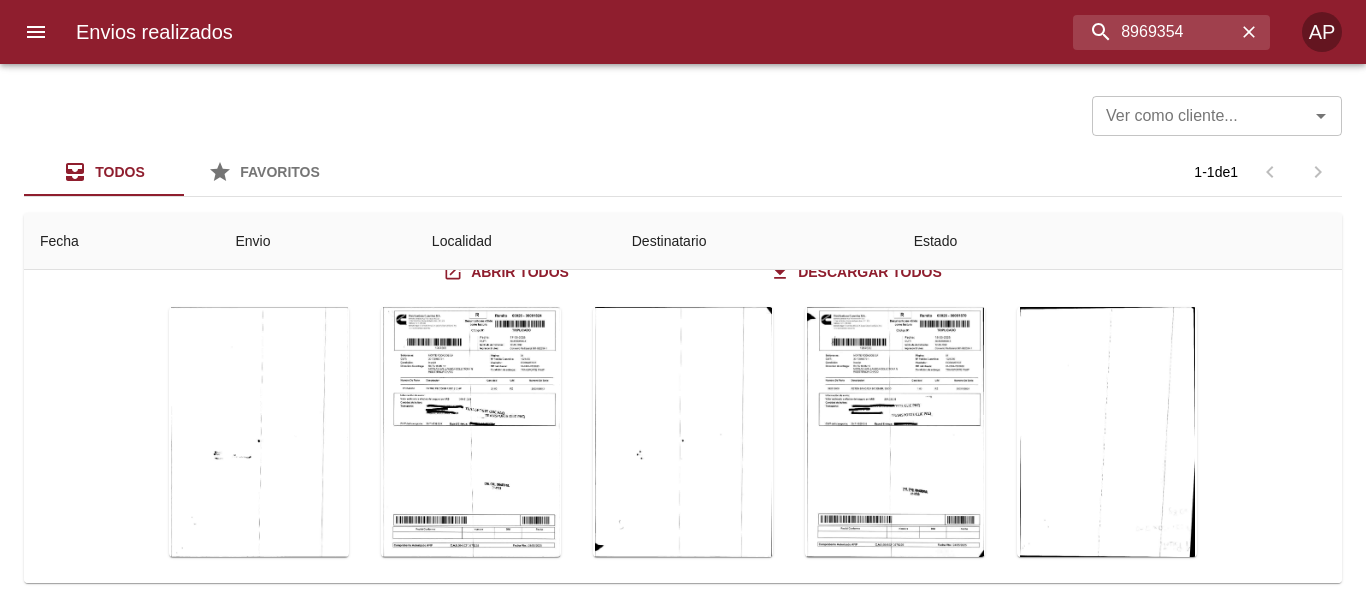 click at bounding box center (24, 3527) 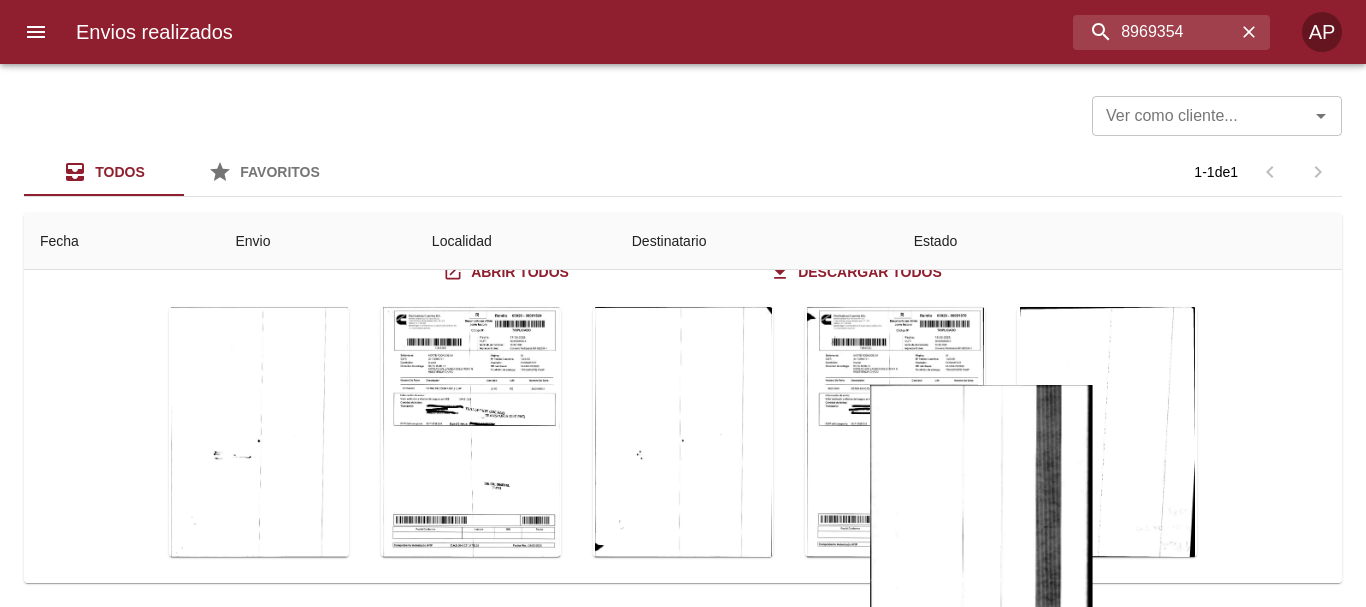 click at bounding box center (24, 2373) 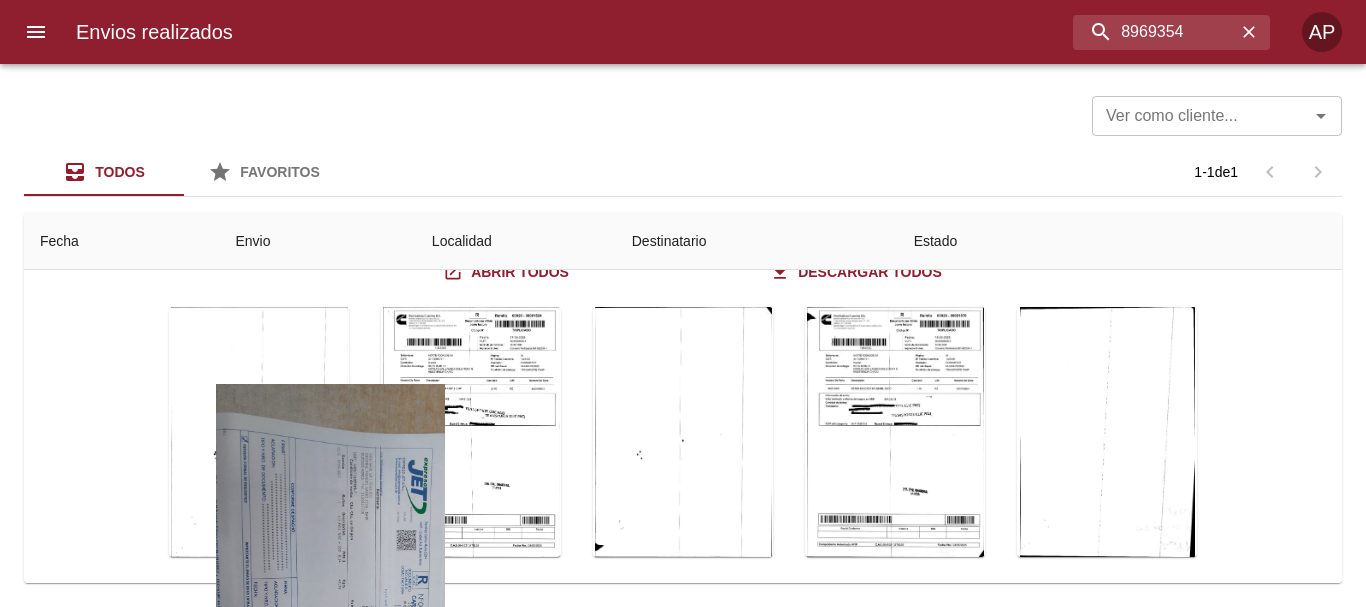 click at bounding box center [24, 1193] 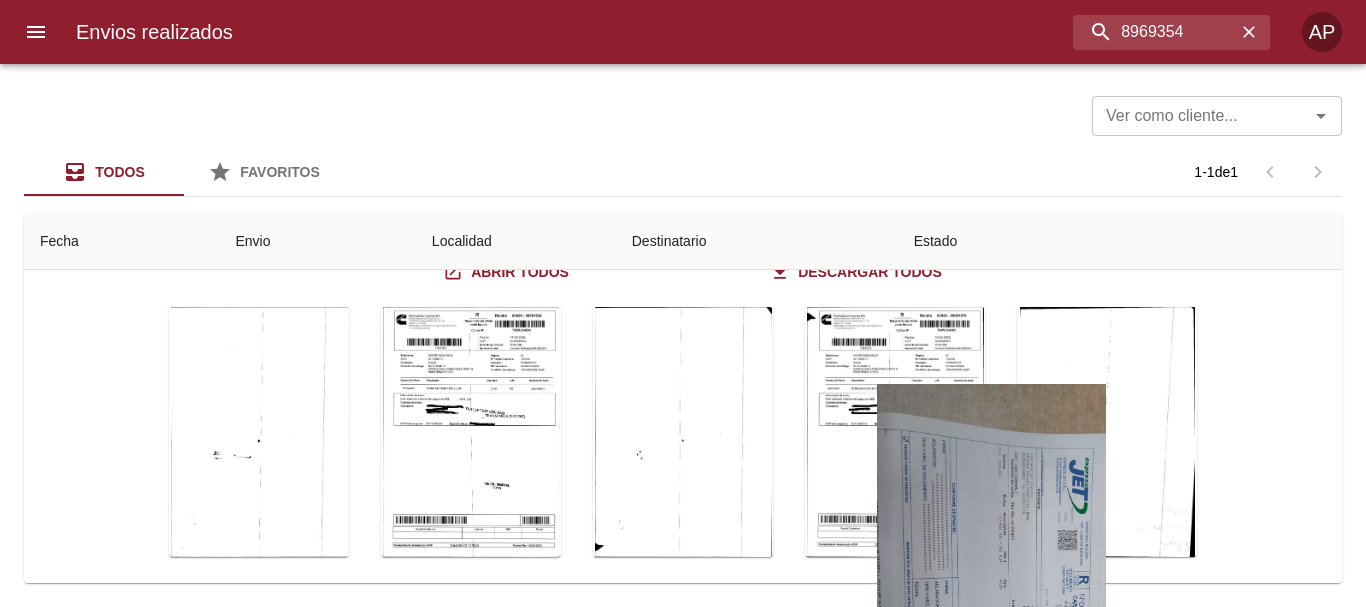 click at bounding box center [24, 2372] 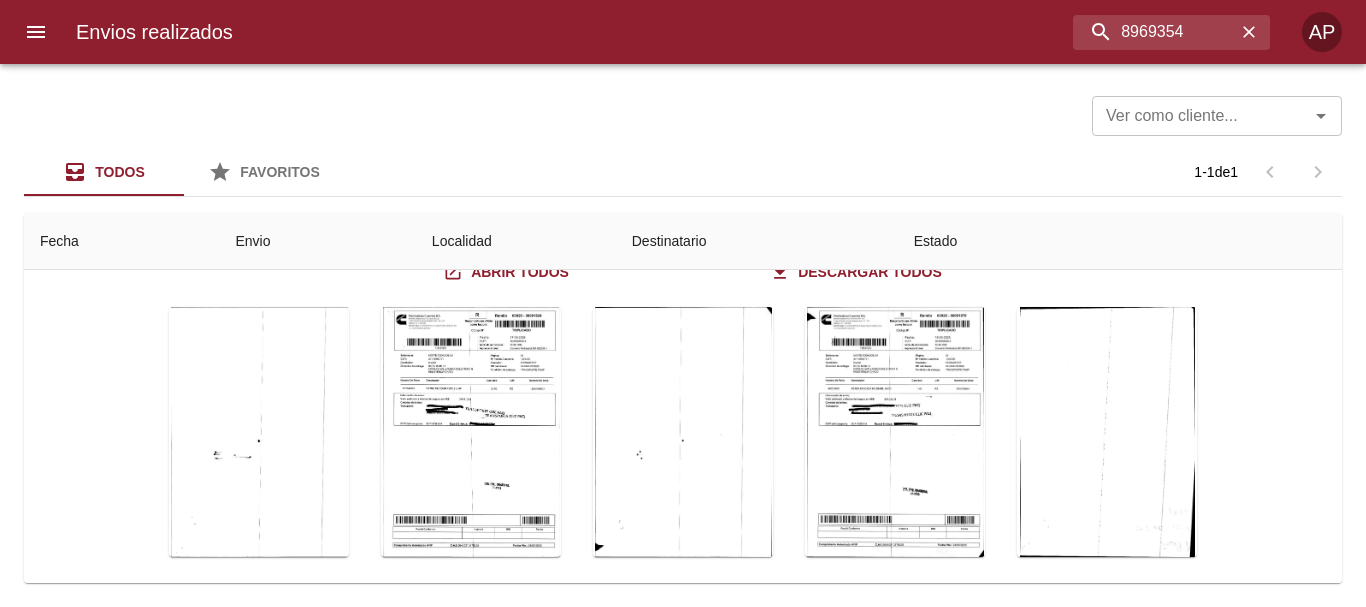 click at bounding box center [24, 2364] 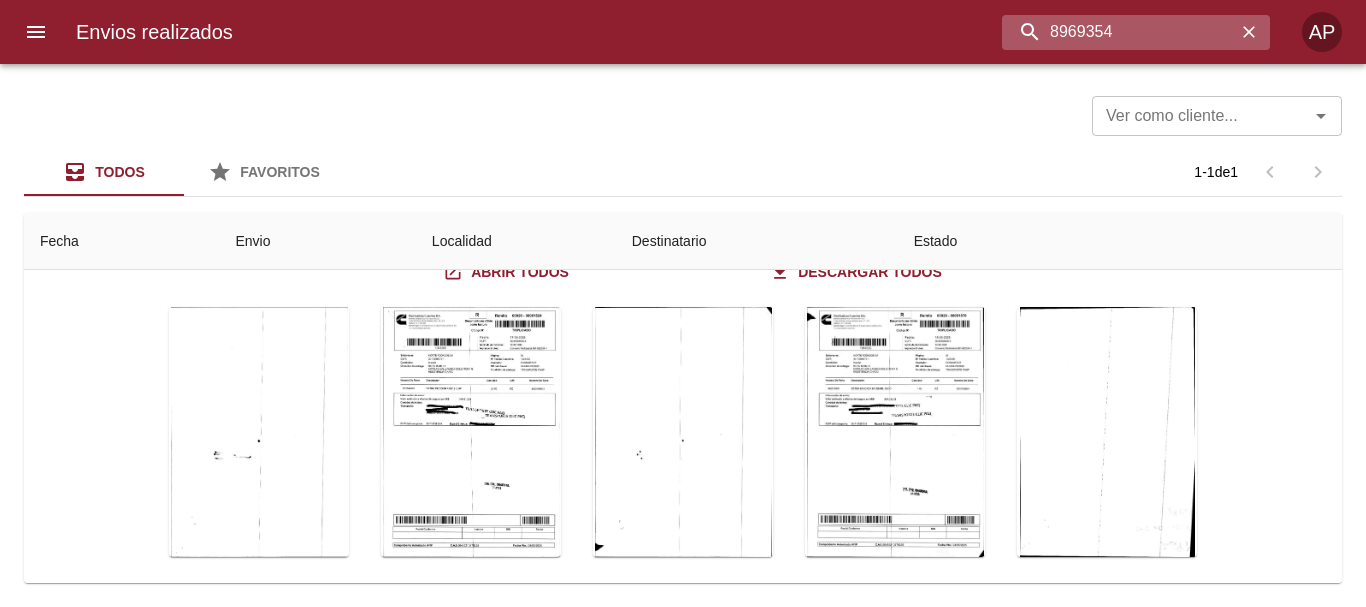 click on "8969354" at bounding box center [1119, 32] 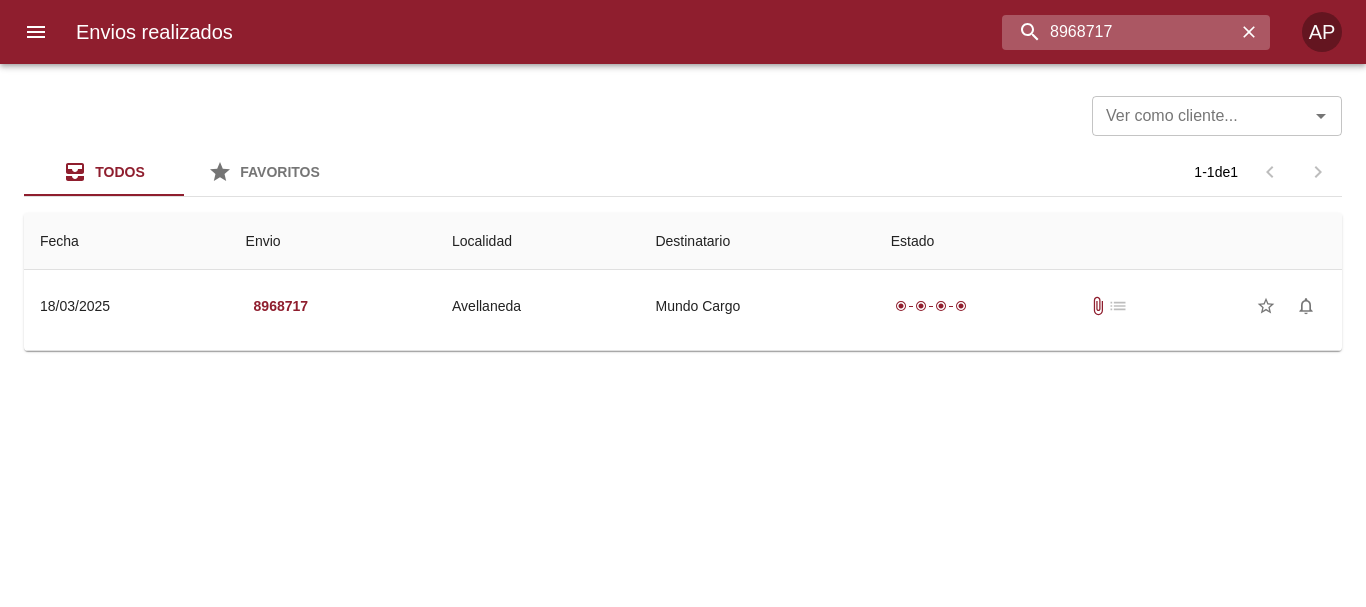 scroll, scrollTop: 0, scrollLeft: 0, axis: both 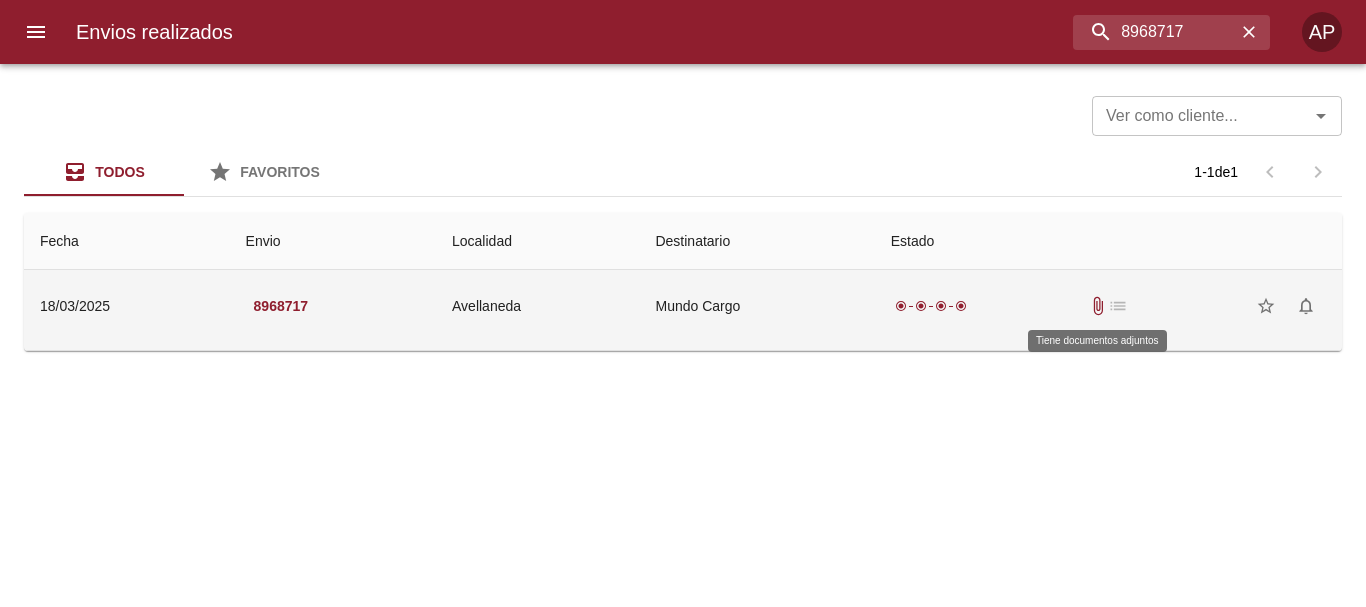 click on "attach_file" at bounding box center [1098, 306] 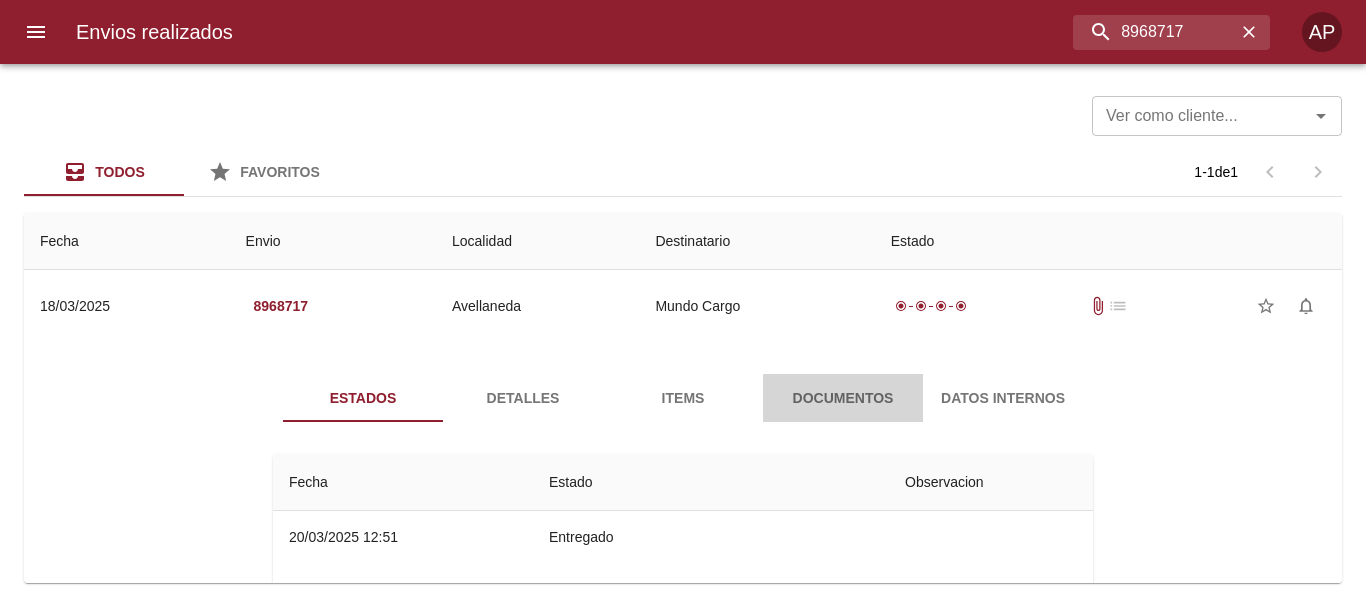 click on "Documentos" at bounding box center (843, 398) 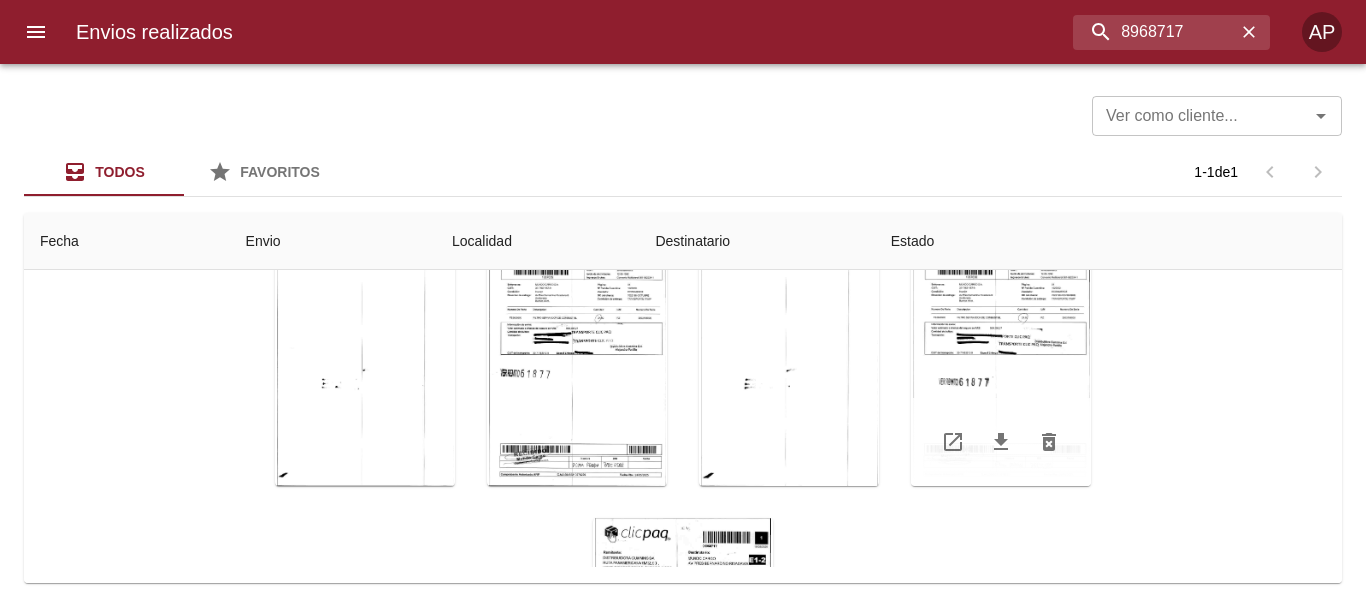 scroll, scrollTop: 280, scrollLeft: 0, axis: vertical 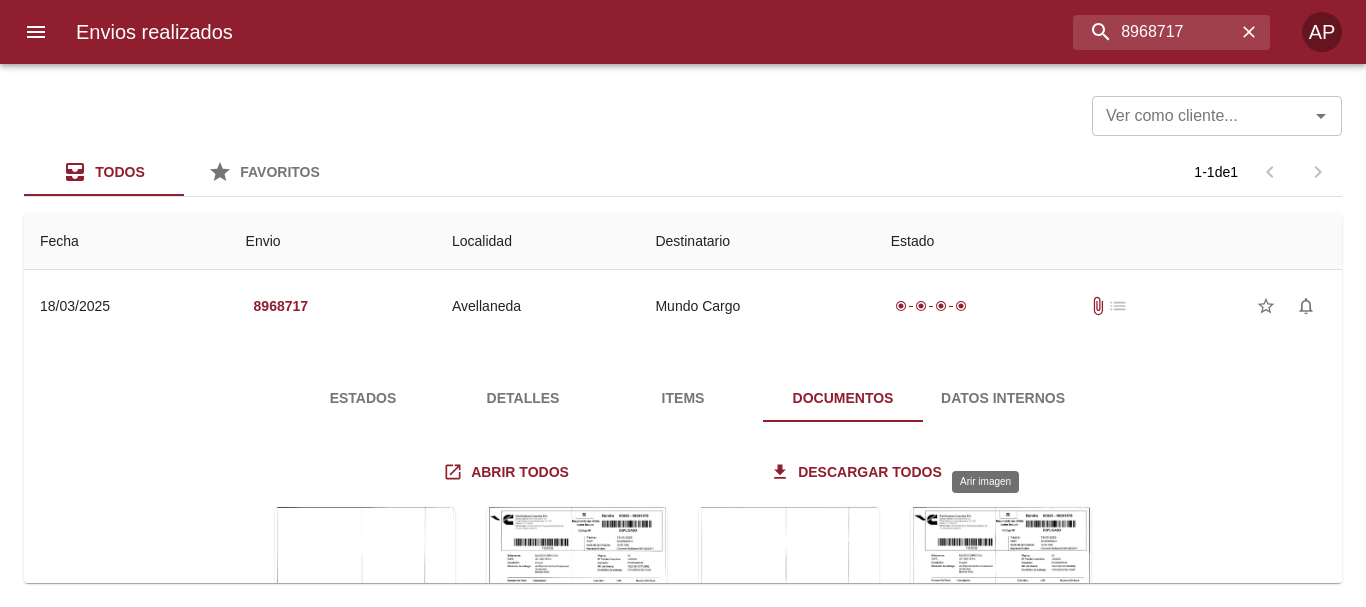 click at bounding box center [1001, 632] 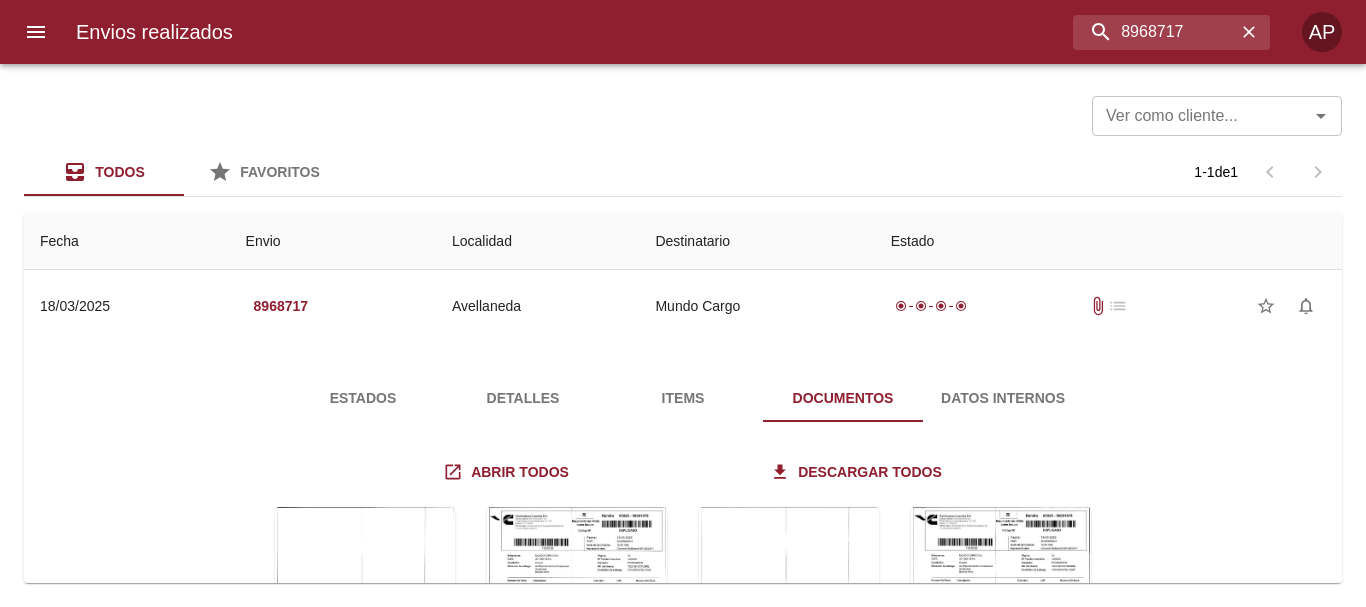 click at bounding box center (24, 3534) 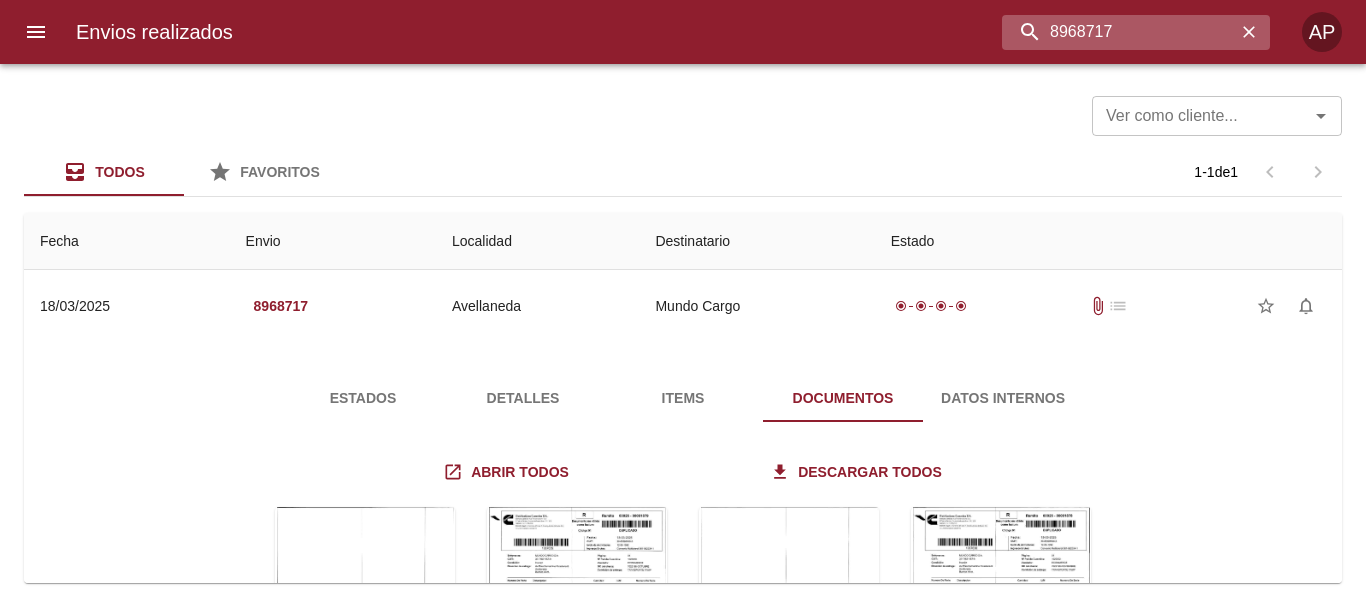 click on "8968717" at bounding box center (1119, 32) 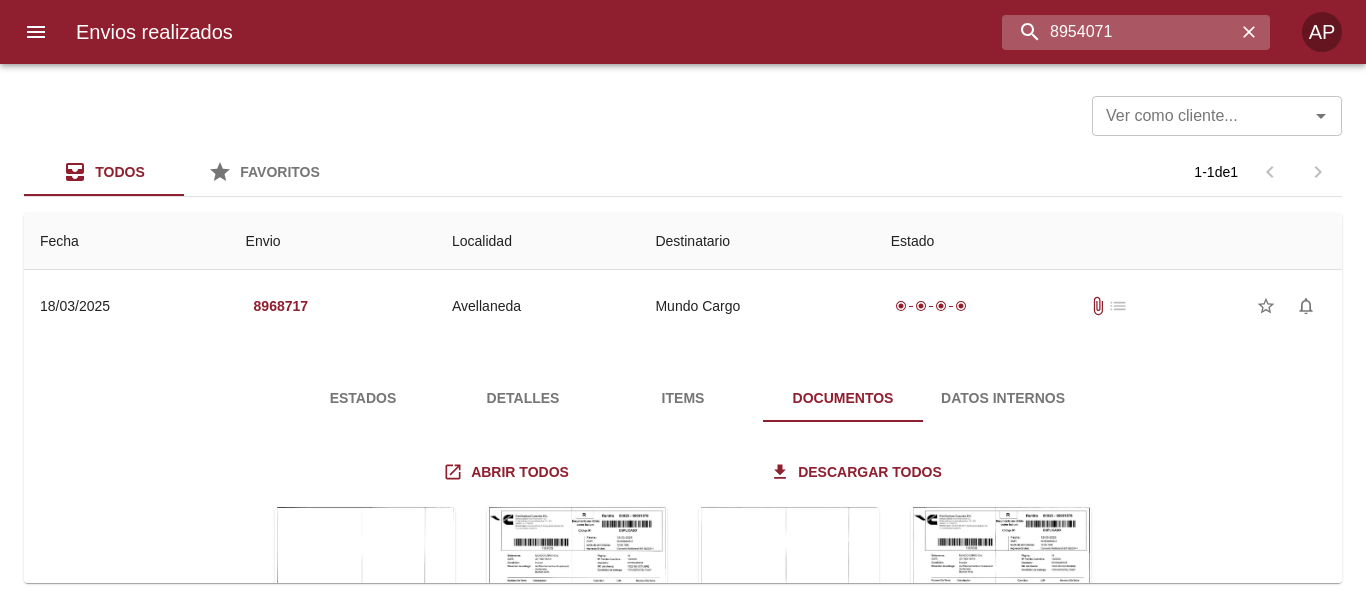 type on "8954071" 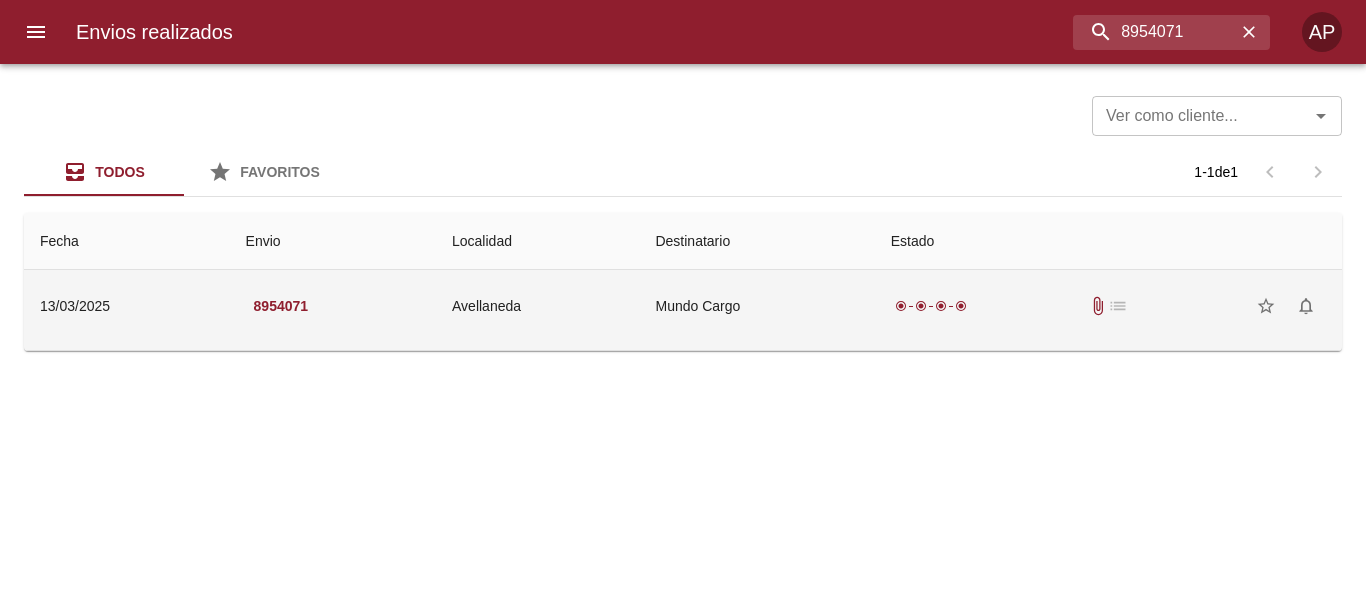 click on "attach_file" at bounding box center [1098, 306] 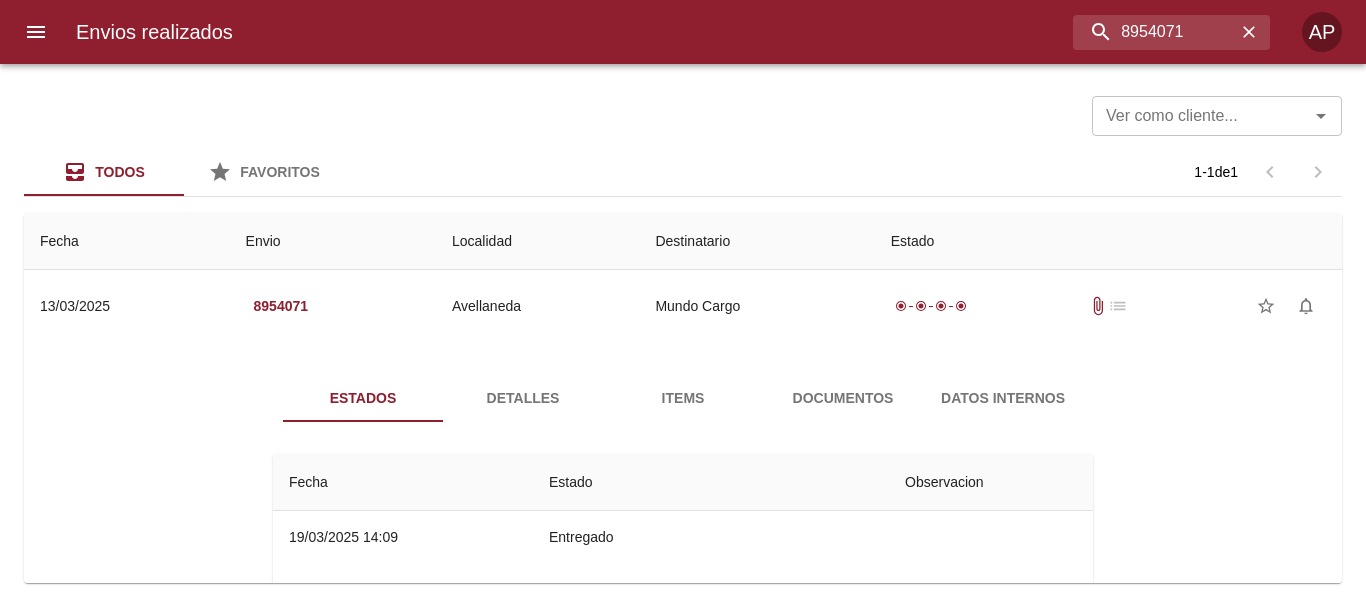 click on "Documentos" at bounding box center [843, 398] 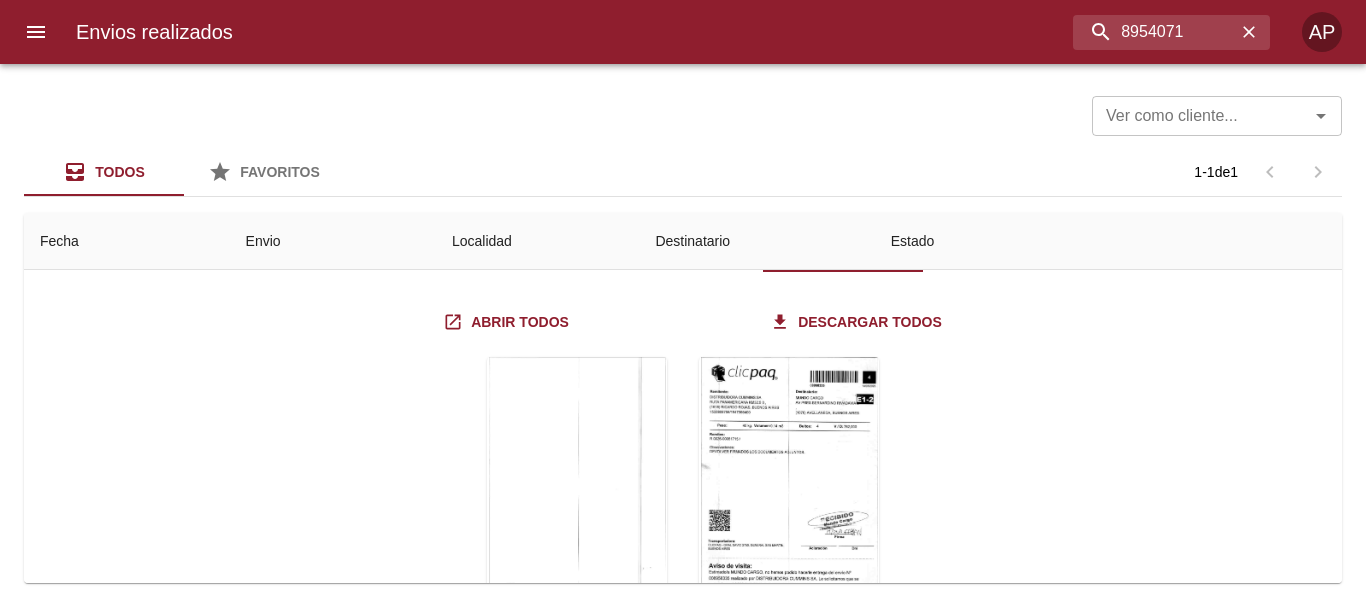 scroll, scrollTop: 0, scrollLeft: 0, axis: both 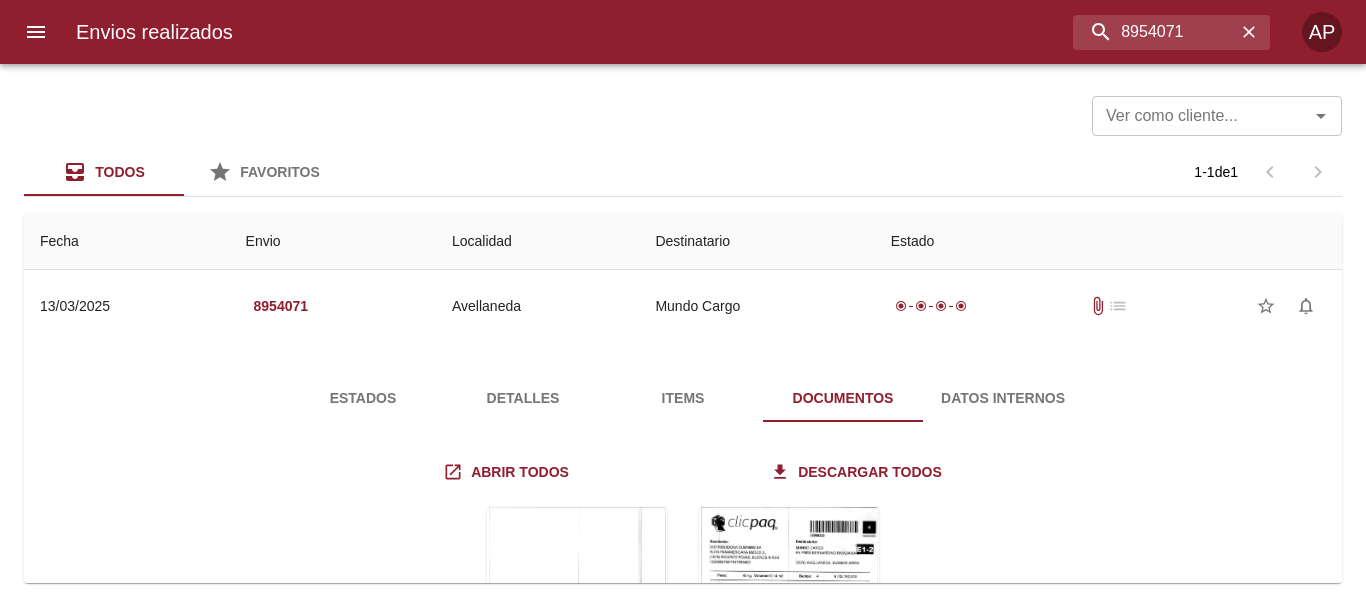 type 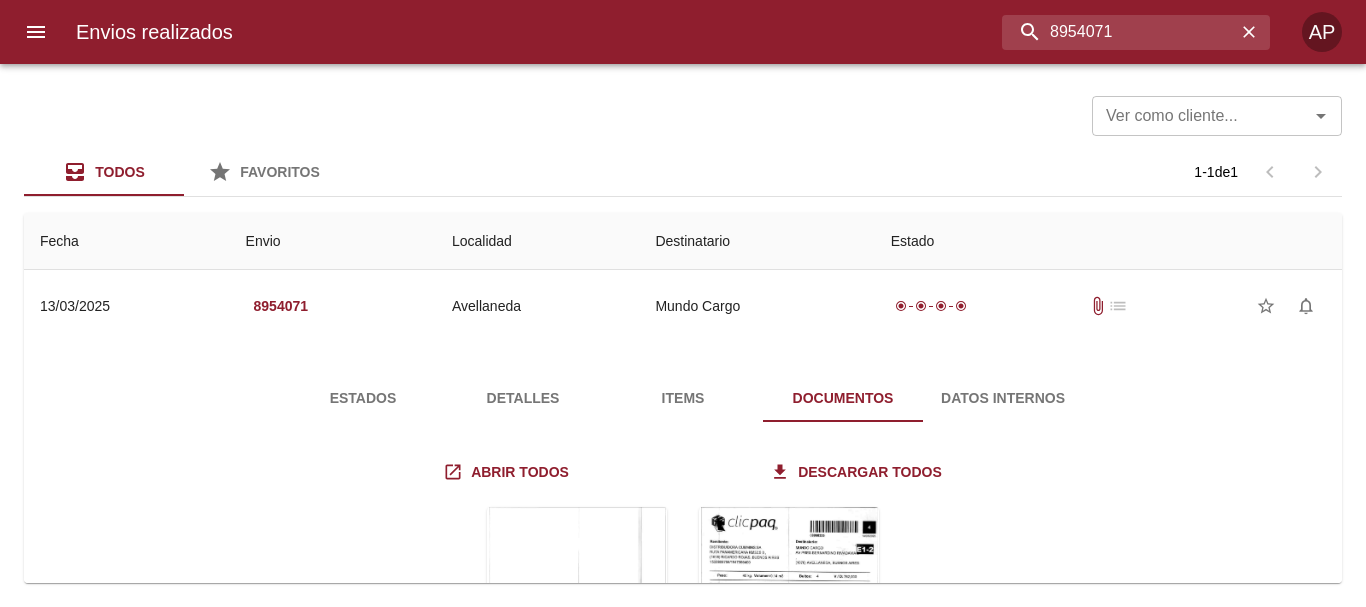 drag, startPoint x: 1210, startPoint y: 27, endPoint x: 922, endPoint y: 38, distance: 288.21 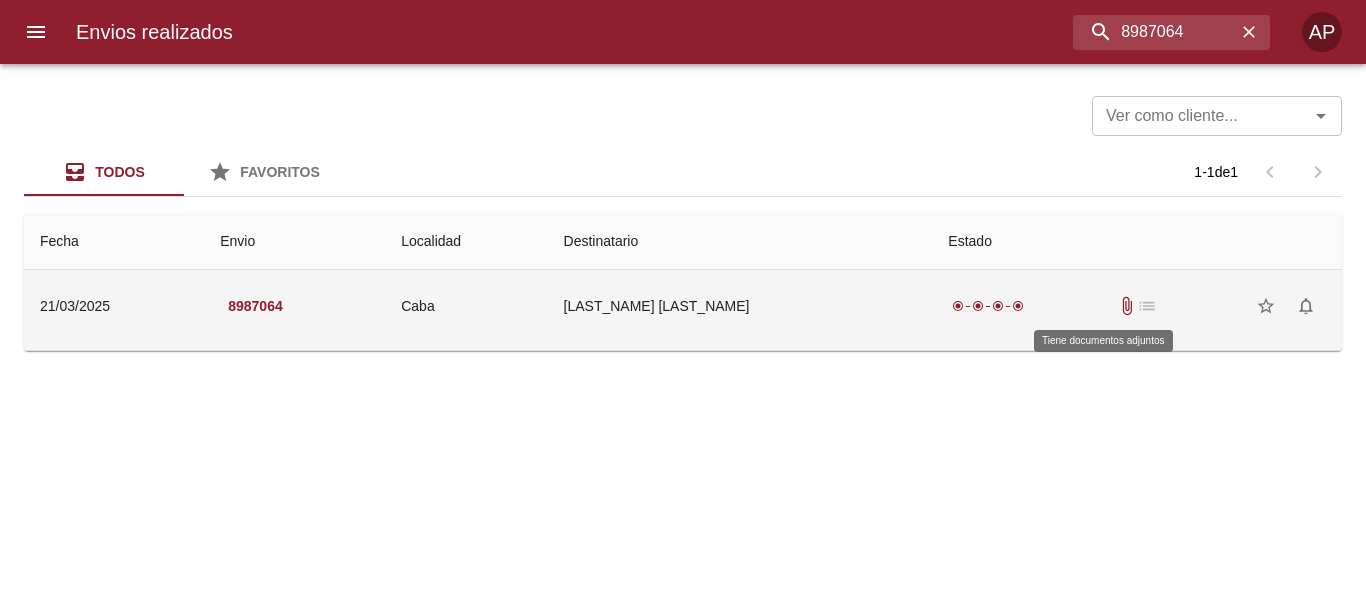 click on "attach_file" at bounding box center (1127, 306) 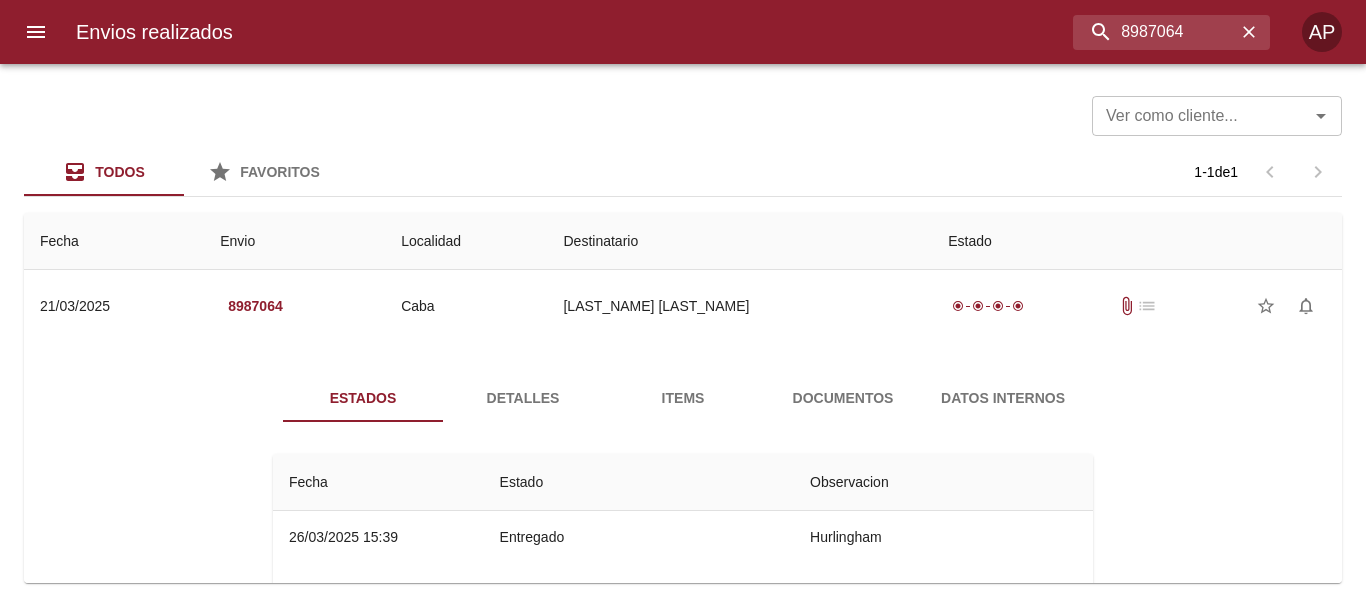 click on "Documentos" at bounding box center [843, 398] 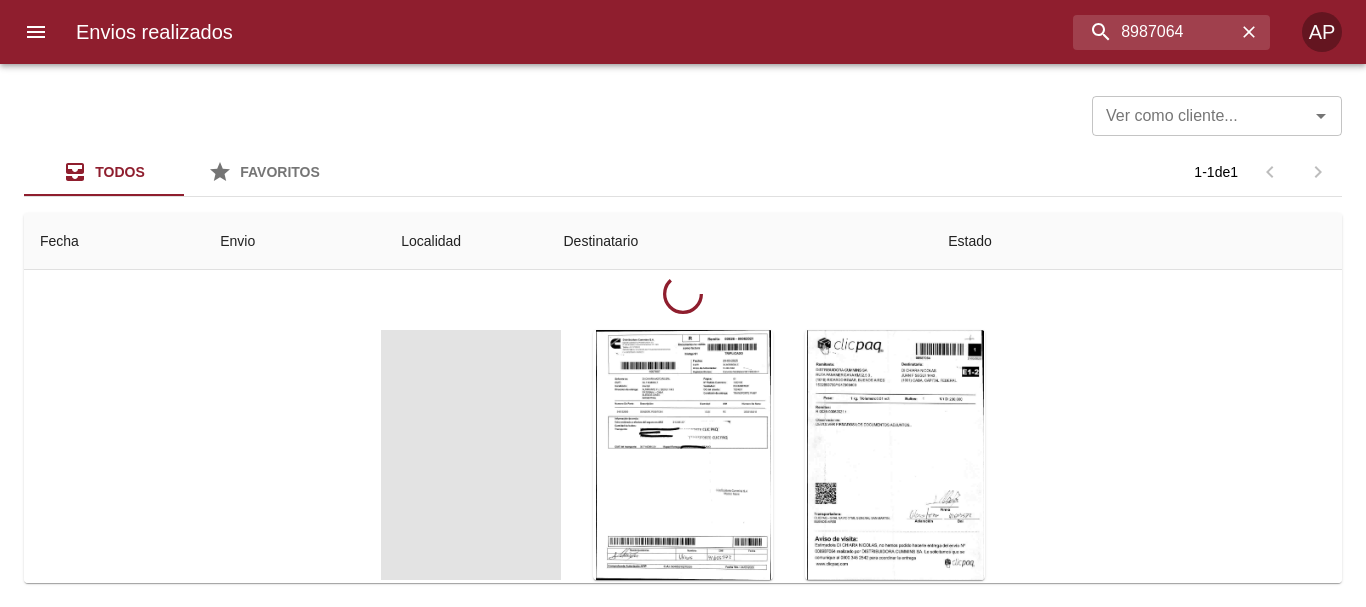 scroll, scrollTop: 200, scrollLeft: 0, axis: vertical 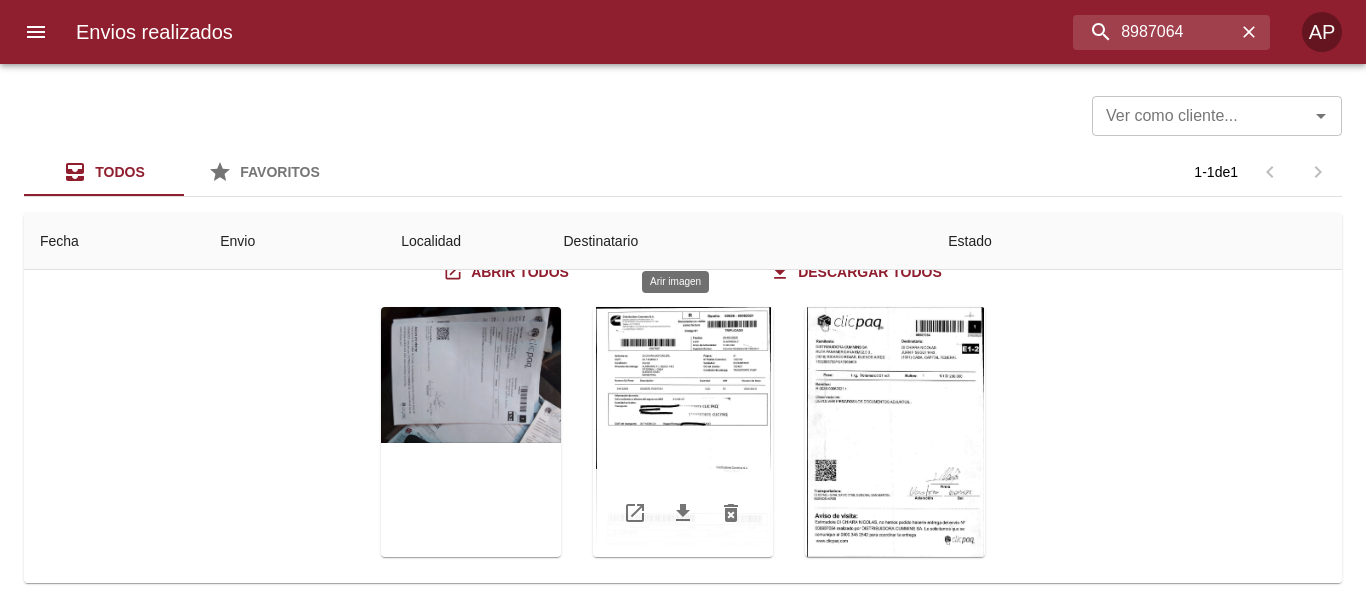 click at bounding box center (683, 432) 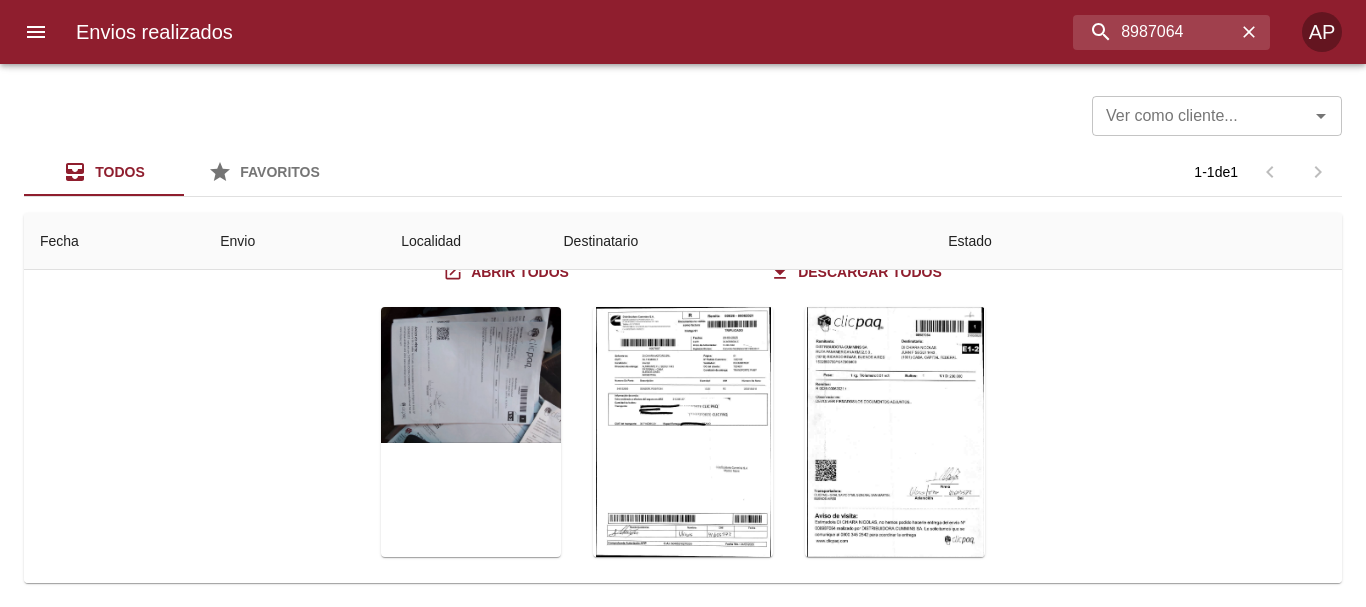drag, startPoint x: 1099, startPoint y: 428, endPoint x: 1058, endPoint y: 420, distance: 41.773197 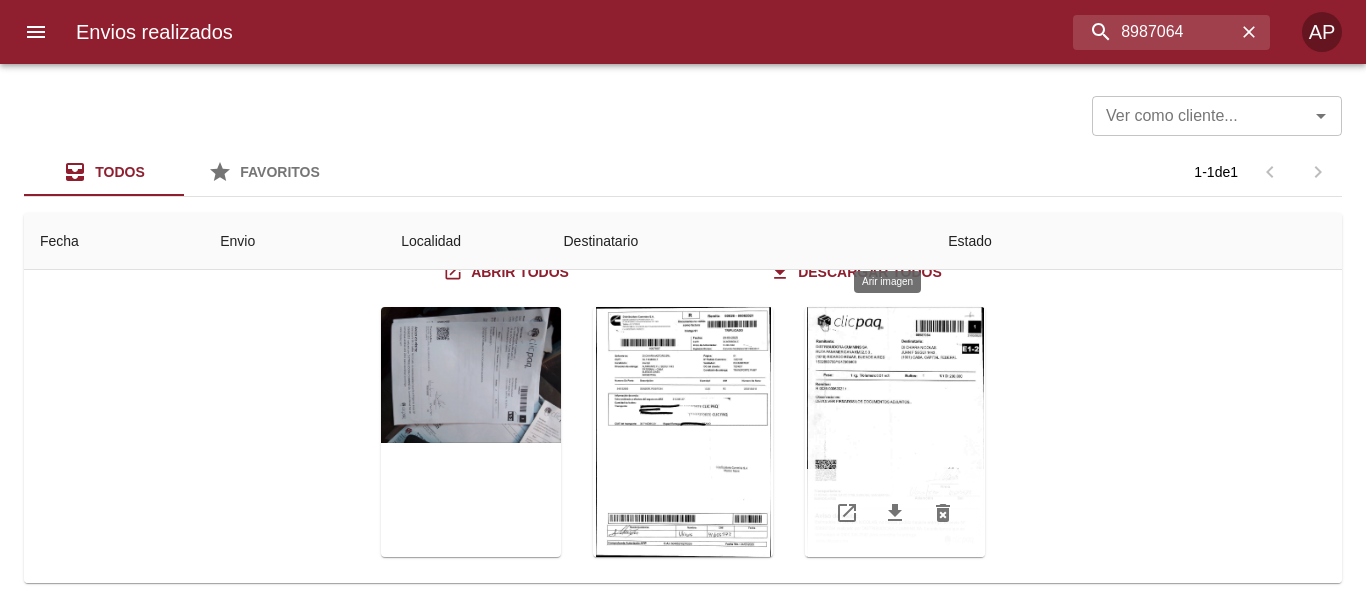 click at bounding box center (895, 432) 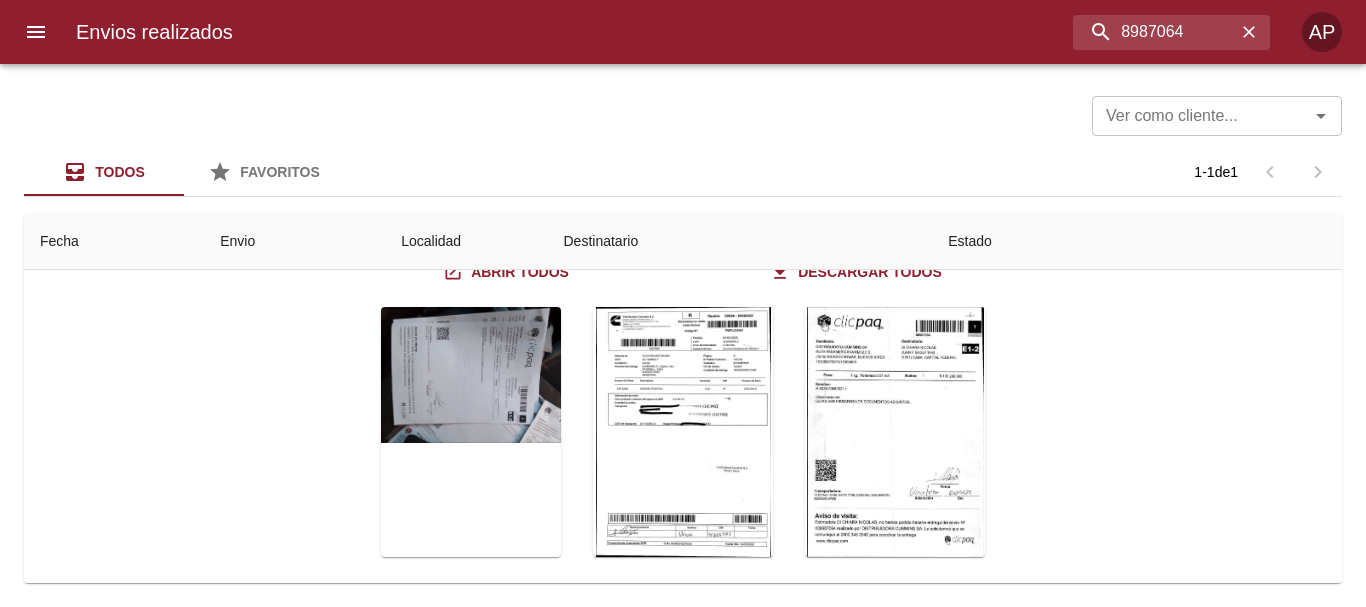click at bounding box center [683, 1795] 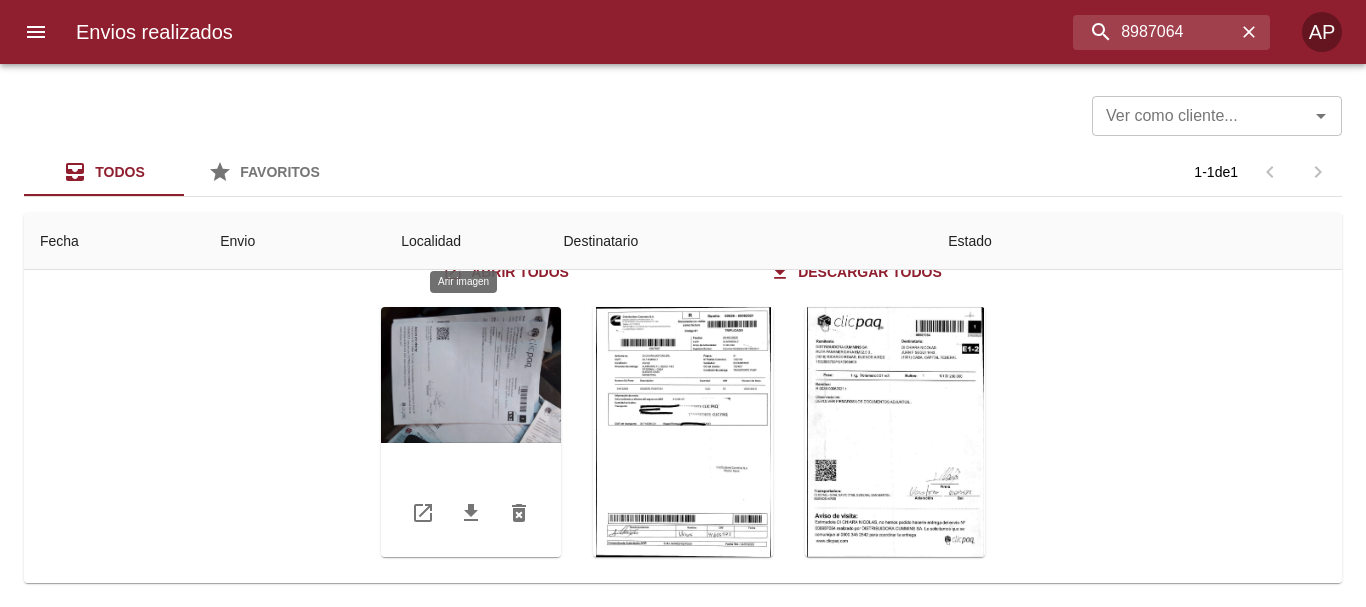 click at bounding box center [471, 432] 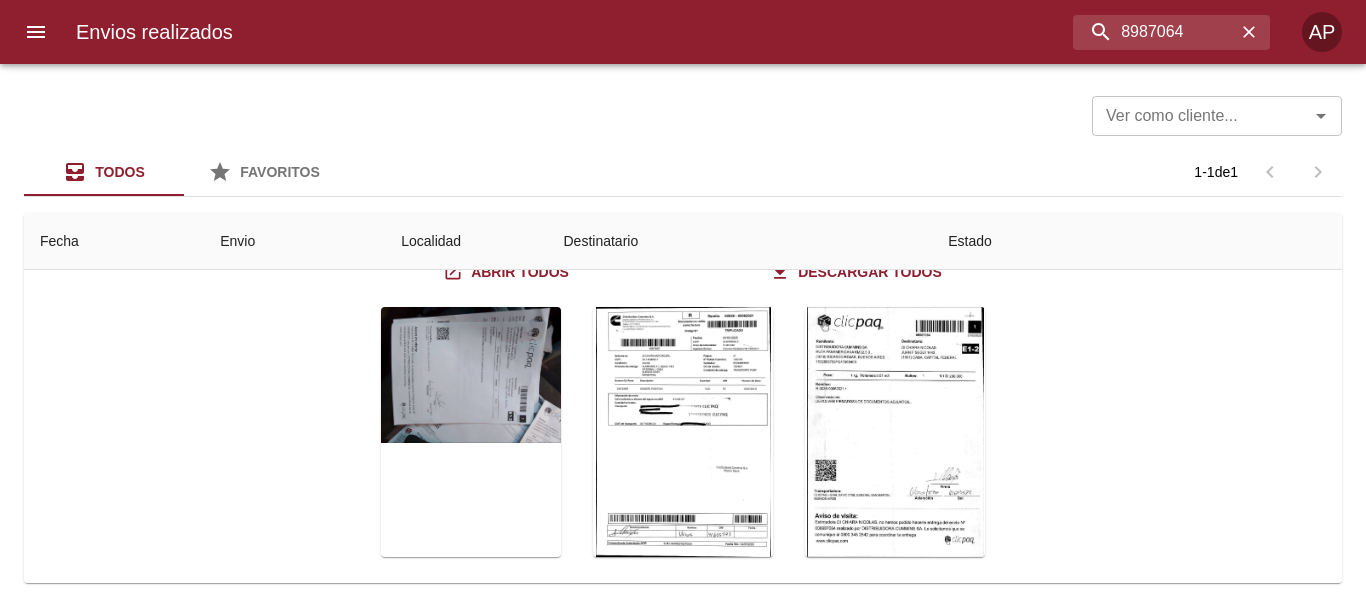 click at bounding box center (24, 3604) 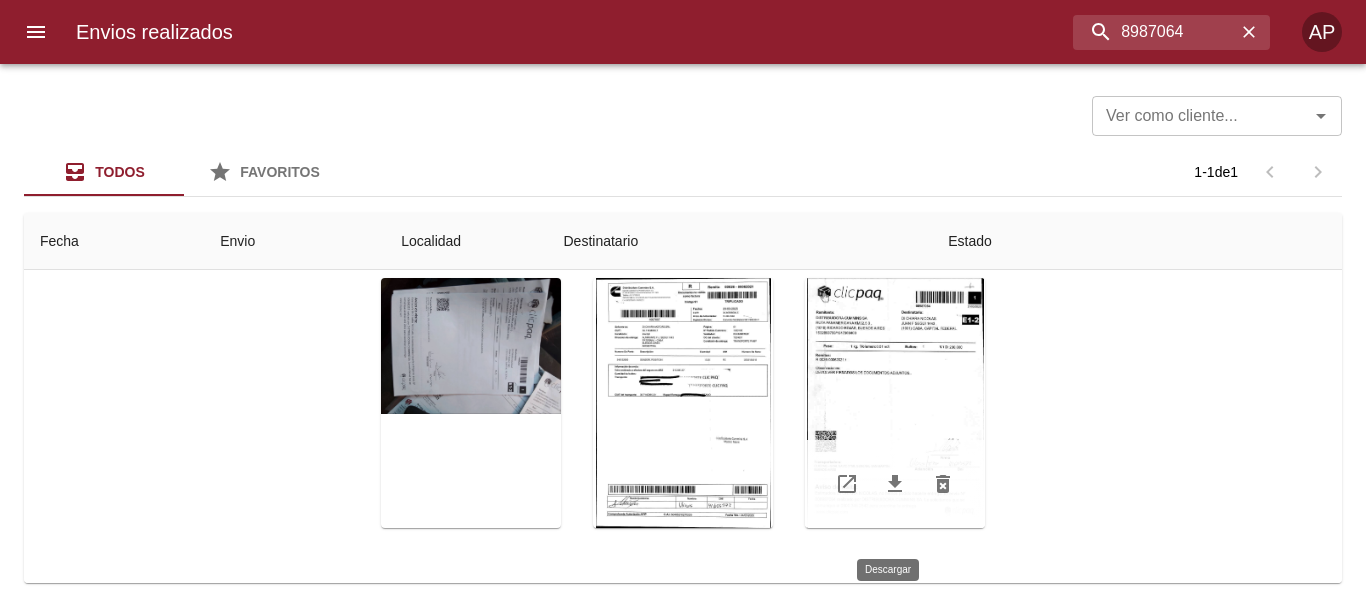 scroll, scrollTop: 231, scrollLeft: 0, axis: vertical 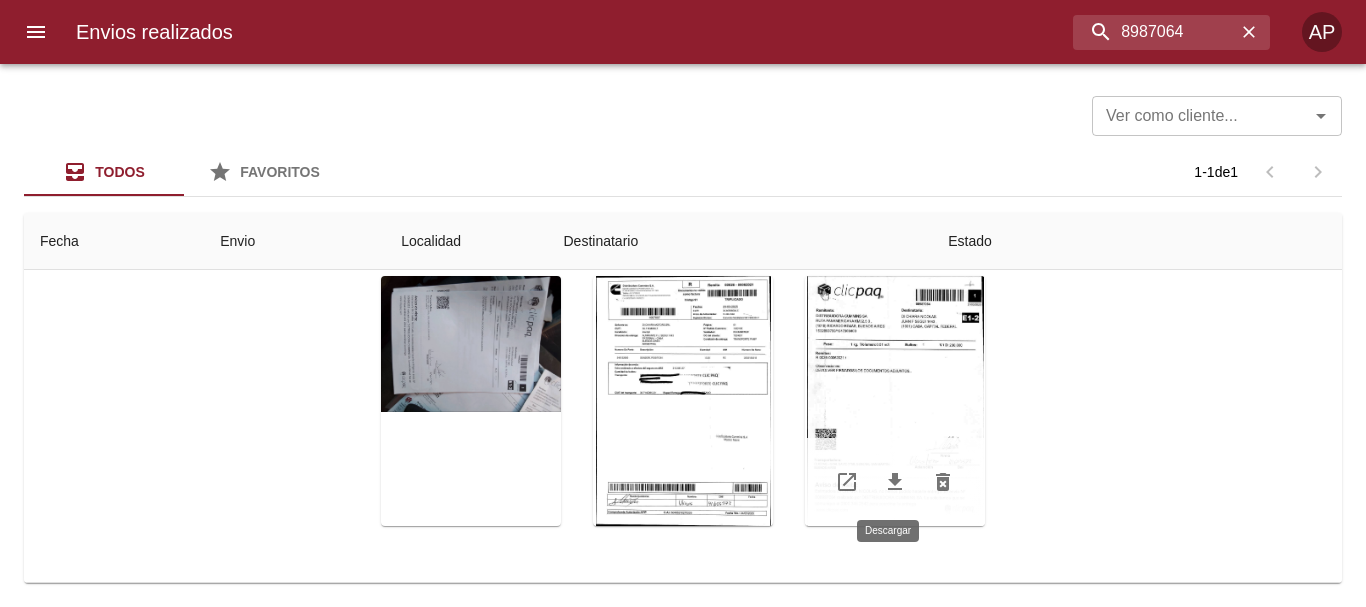 click at bounding box center [895, 481] 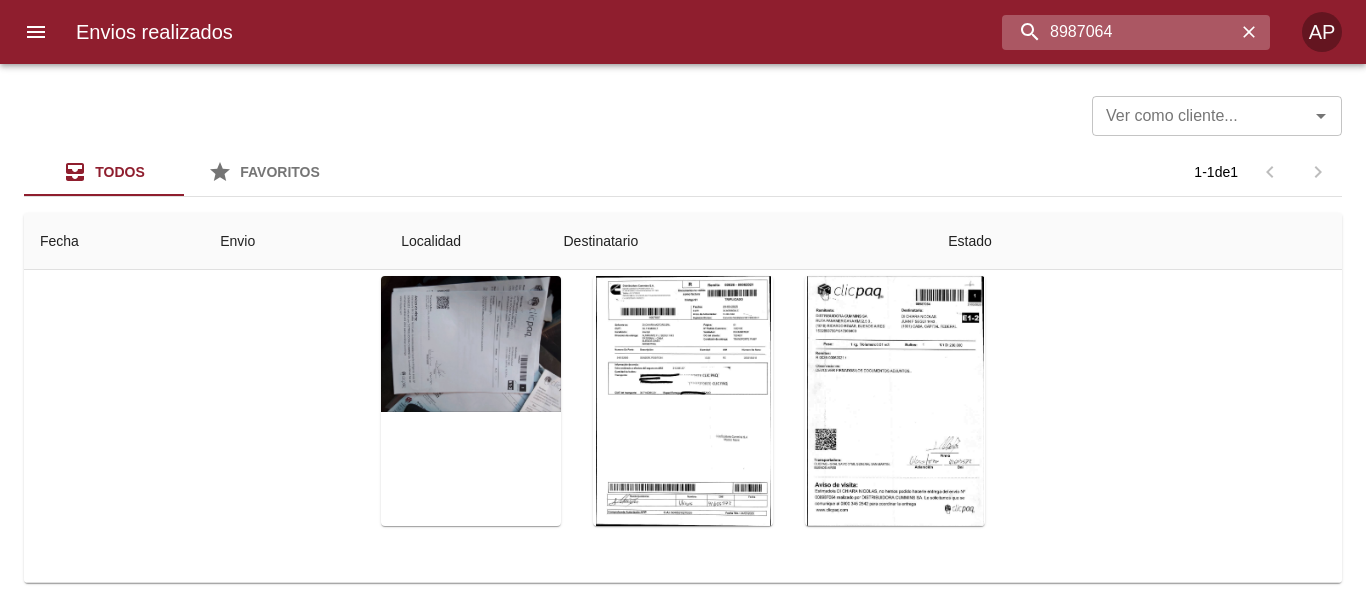 click on "8987064" at bounding box center (1119, 32) 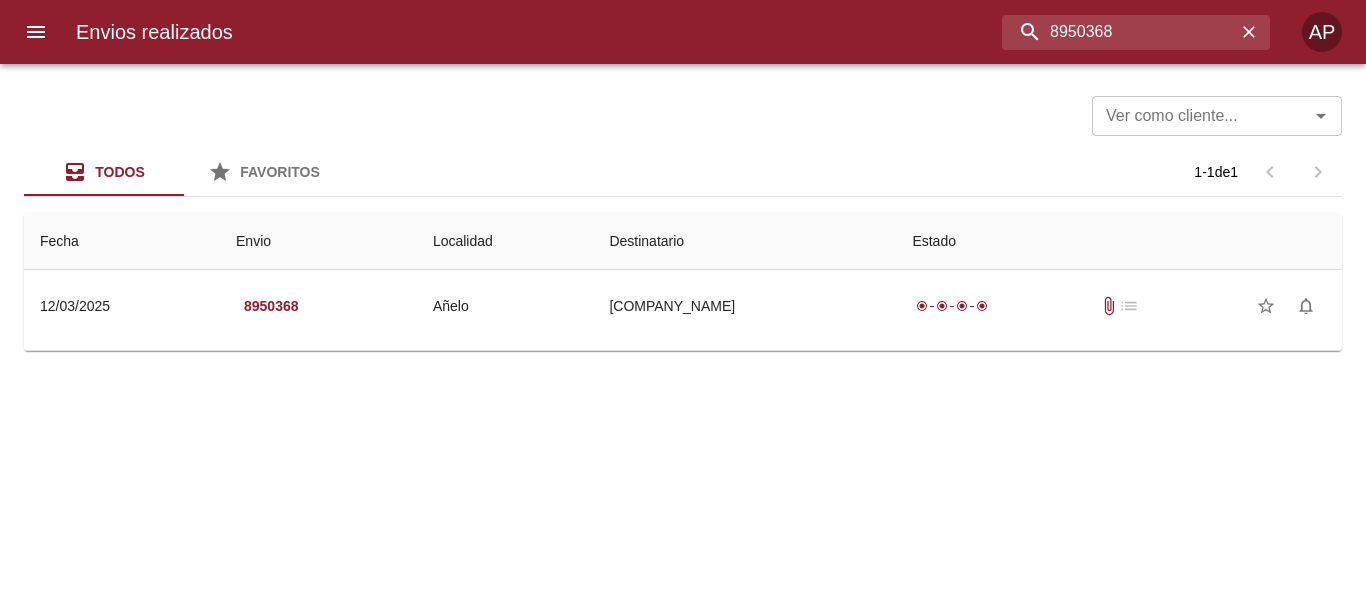 scroll, scrollTop: 0, scrollLeft: 0, axis: both 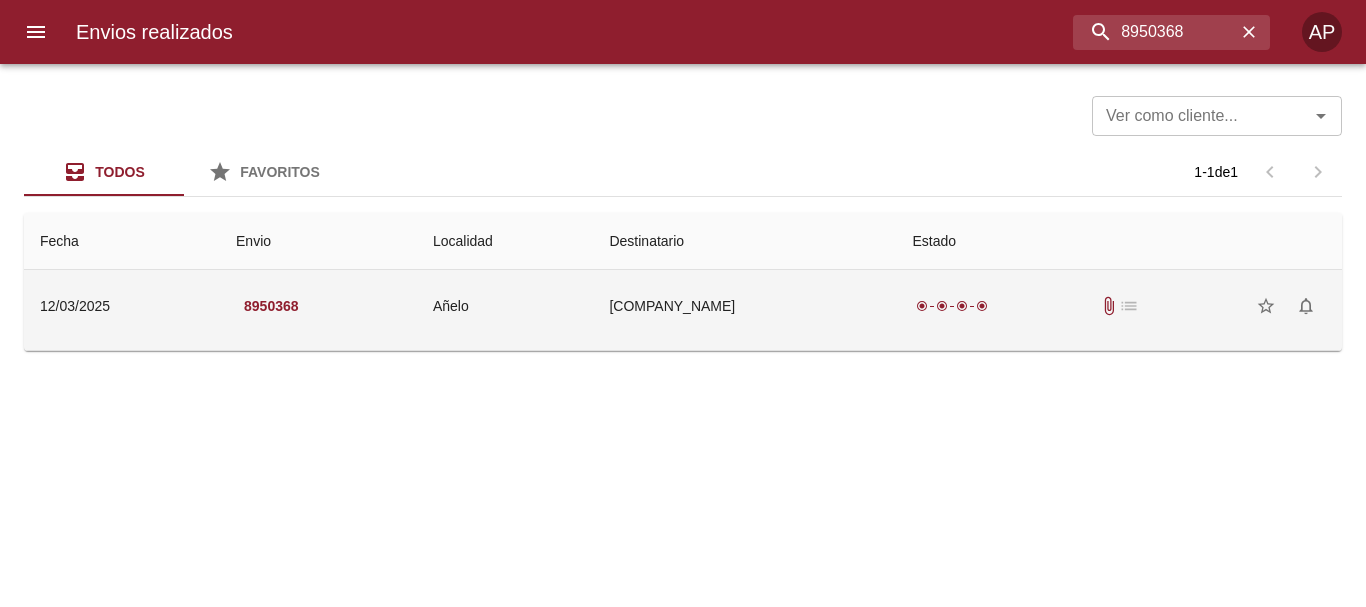 drag, startPoint x: 1027, startPoint y: 312, endPoint x: 1025, endPoint y: 299, distance: 13.152946 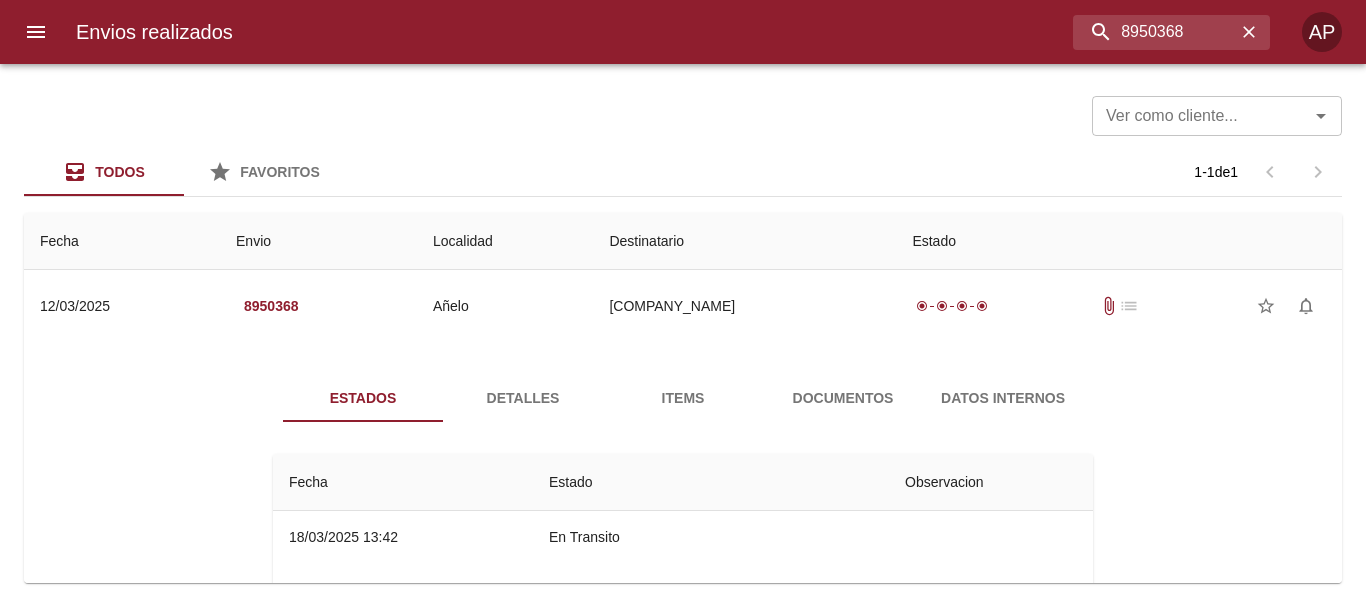 click on "Documentos" at bounding box center [843, 398] 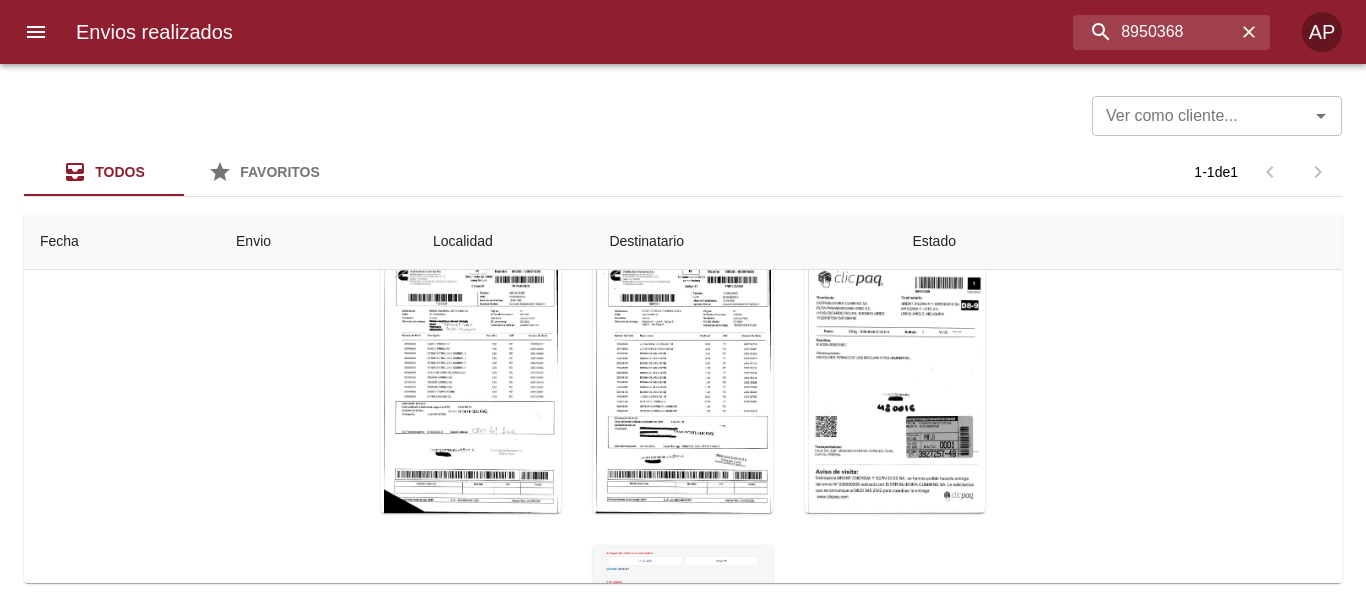 scroll, scrollTop: 280, scrollLeft: 0, axis: vertical 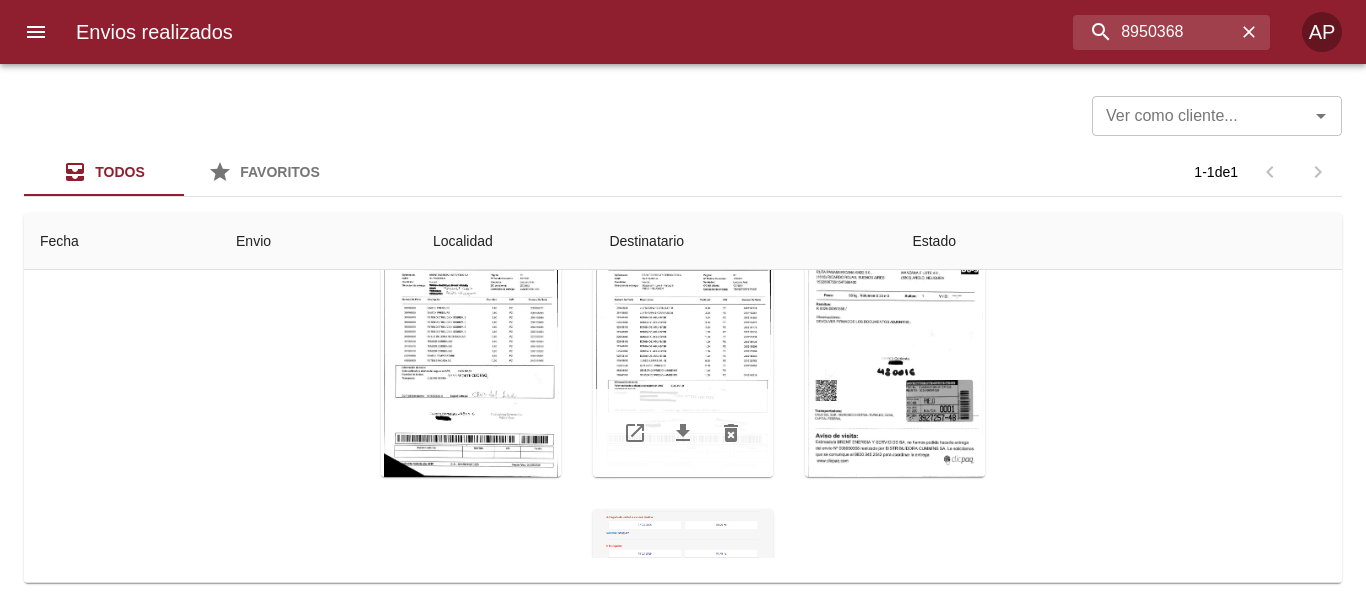 click at bounding box center [683, 352] 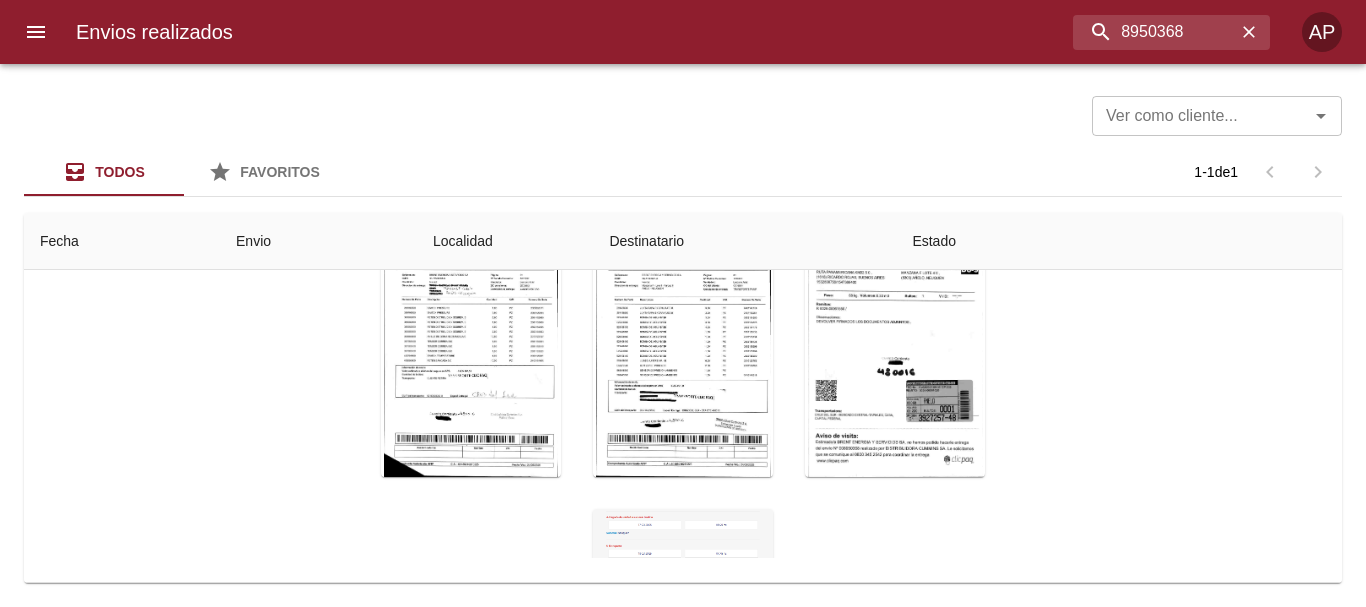 drag, startPoint x: 44, startPoint y: 289, endPoint x: 108, endPoint y: 289, distance: 64 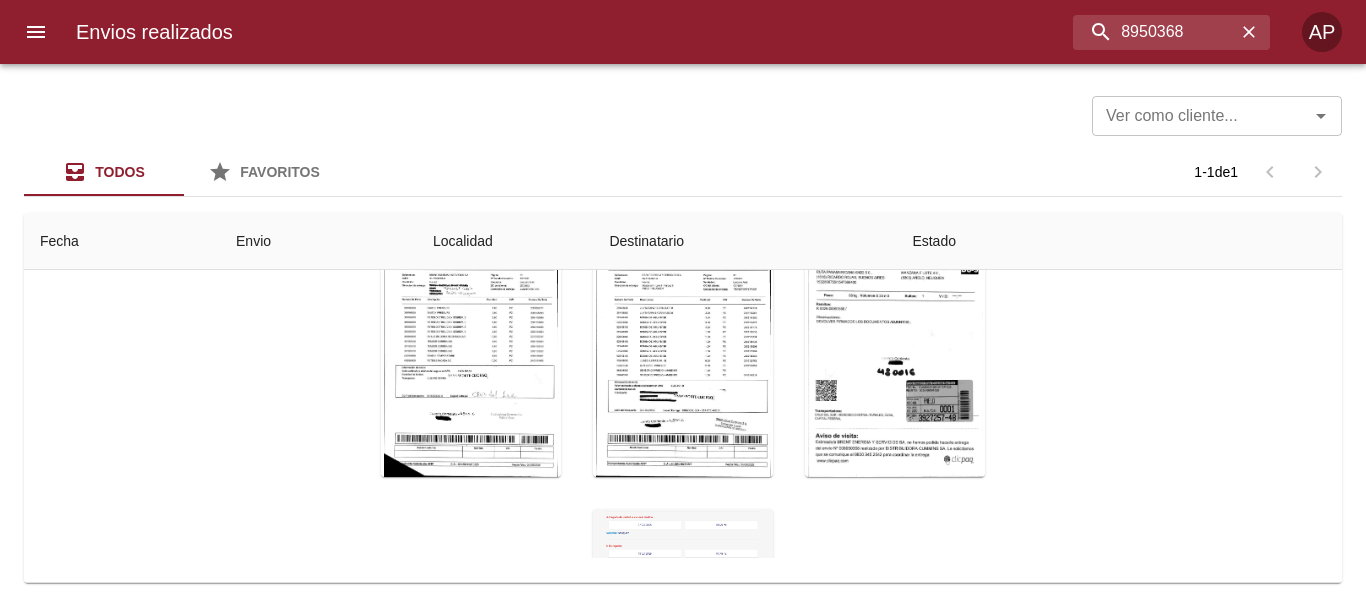 click on "Todos Favoritos 1 - 1  de  1" at bounding box center (683, 172) 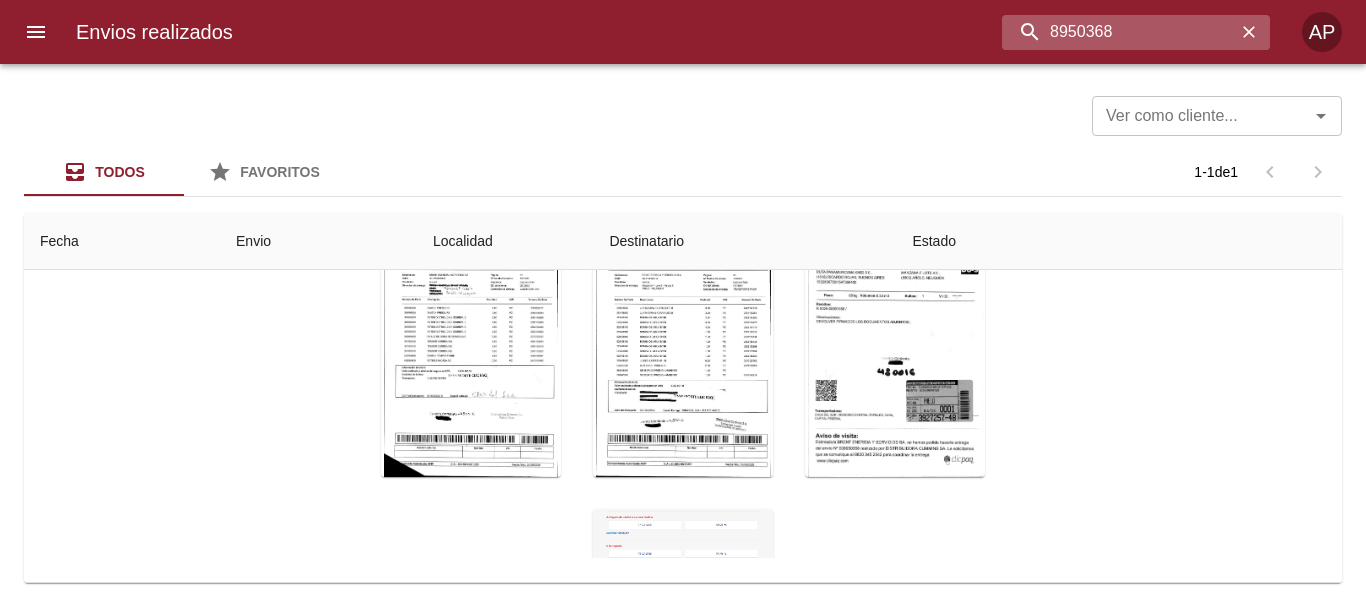 click on "8950368" at bounding box center [1119, 32] 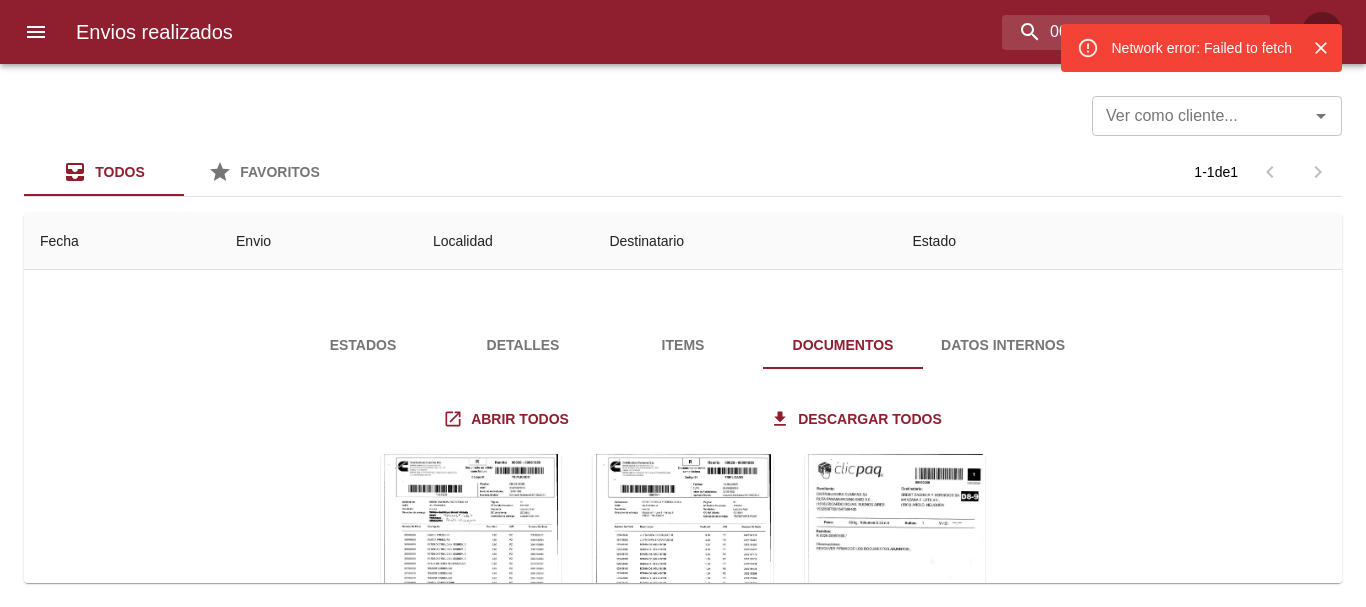 scroll, scrollTop: 200, scrollLeft: 0, axis: vertical 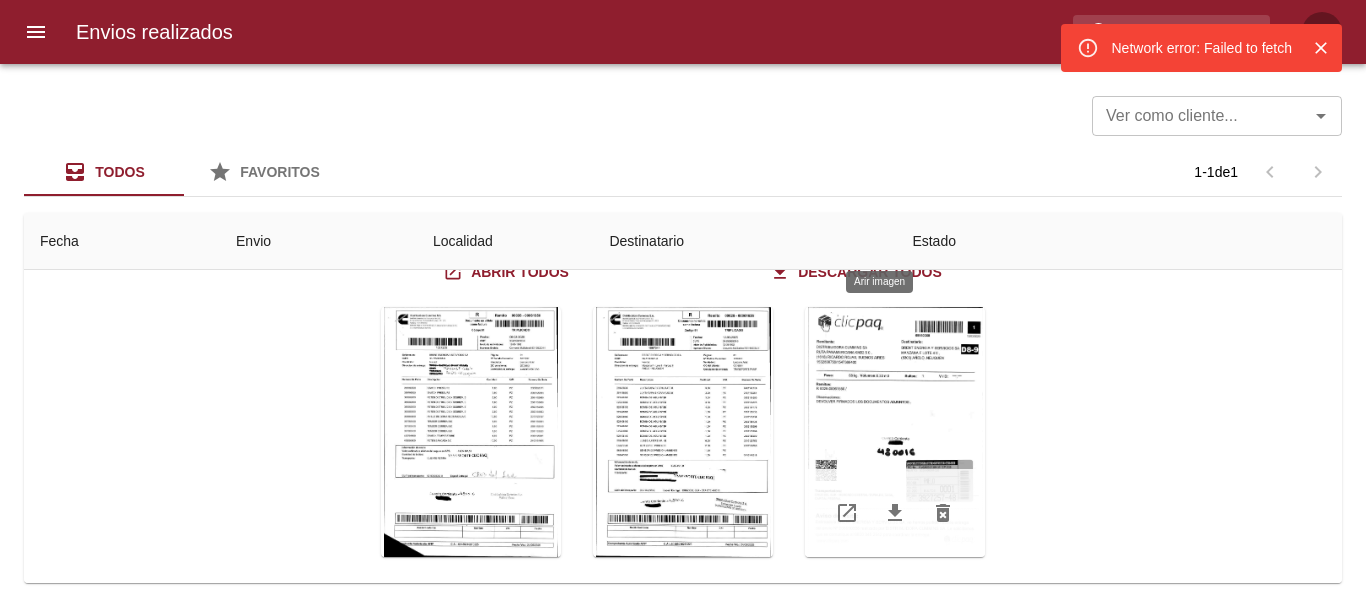 click at bounding box center (895, 432) 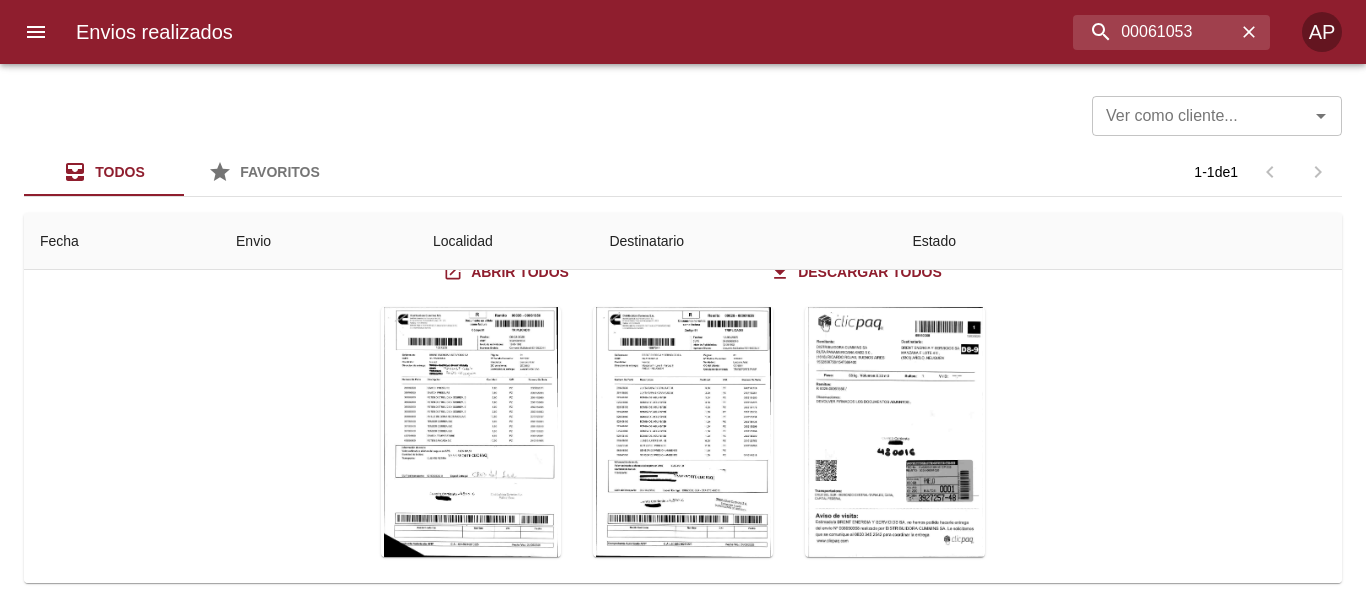 click at bounding box center [683, 1420] 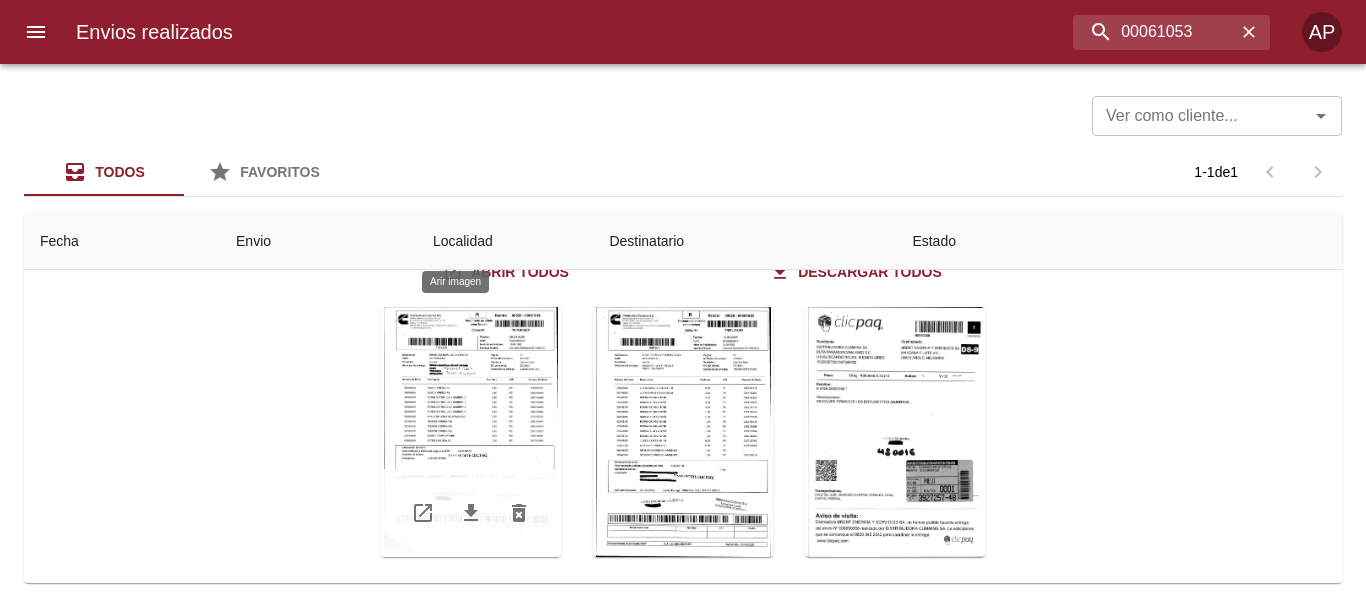 click at bounding box center (471, 432) 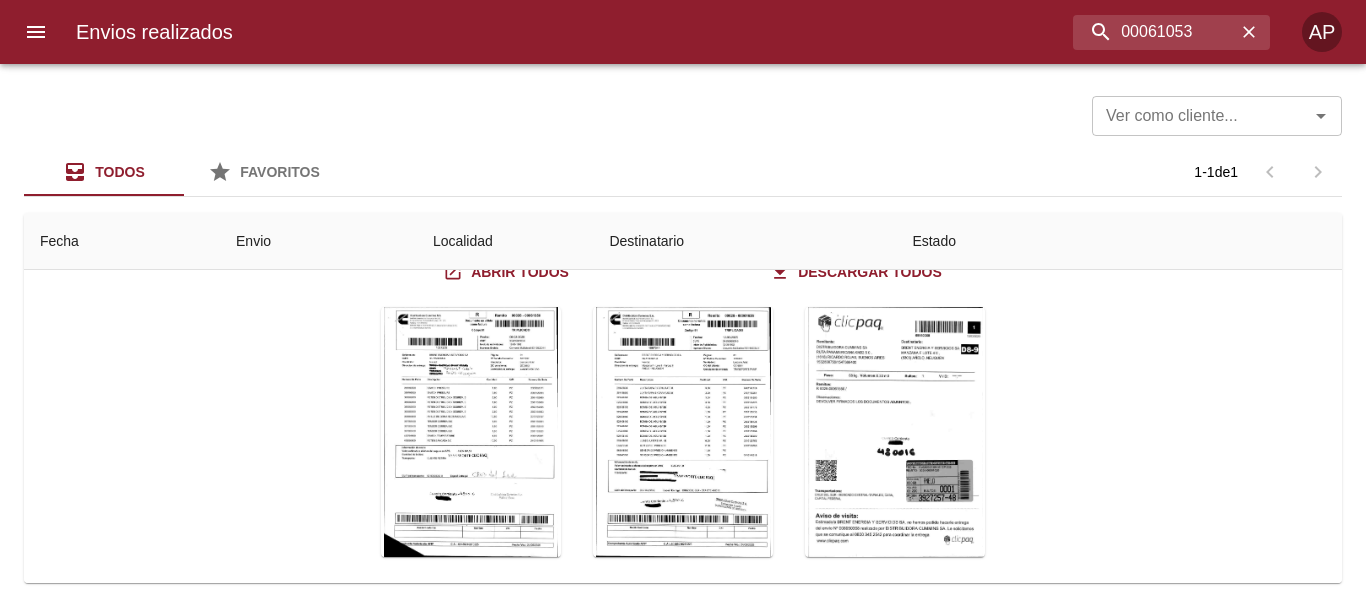 drag, startPoint x: 1340, startPoint y: 304, endPoint x: 1220, endPoint y: 277, distance: 123 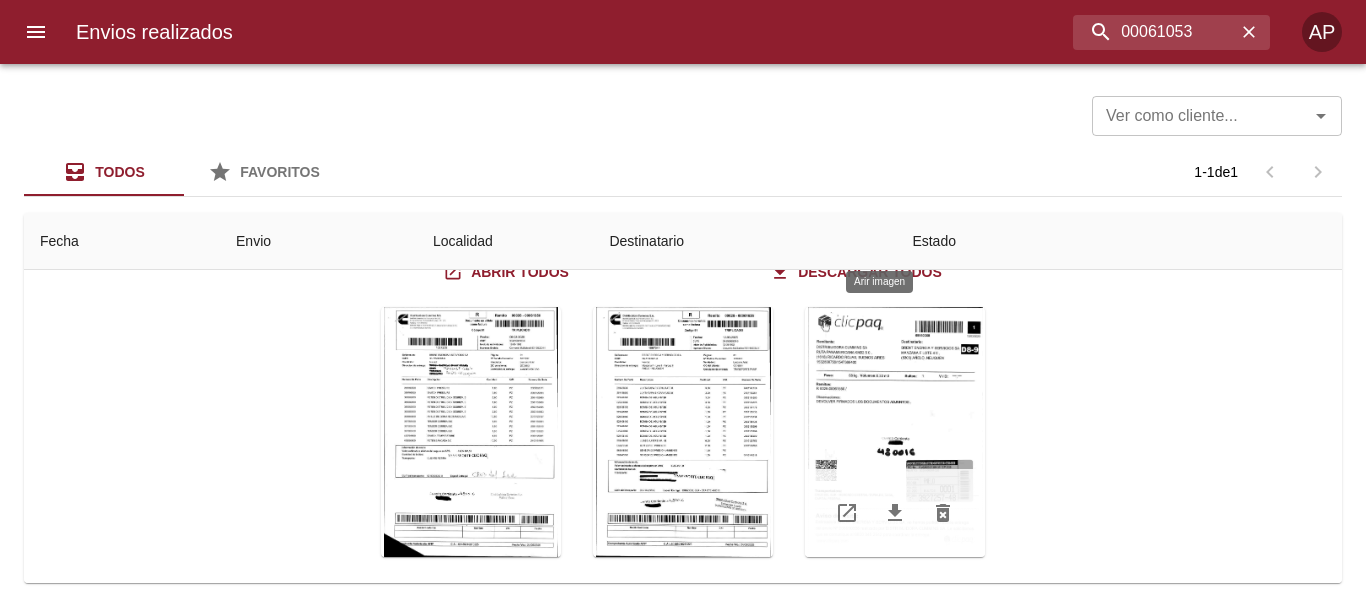 click at bounding box center (895, 432) 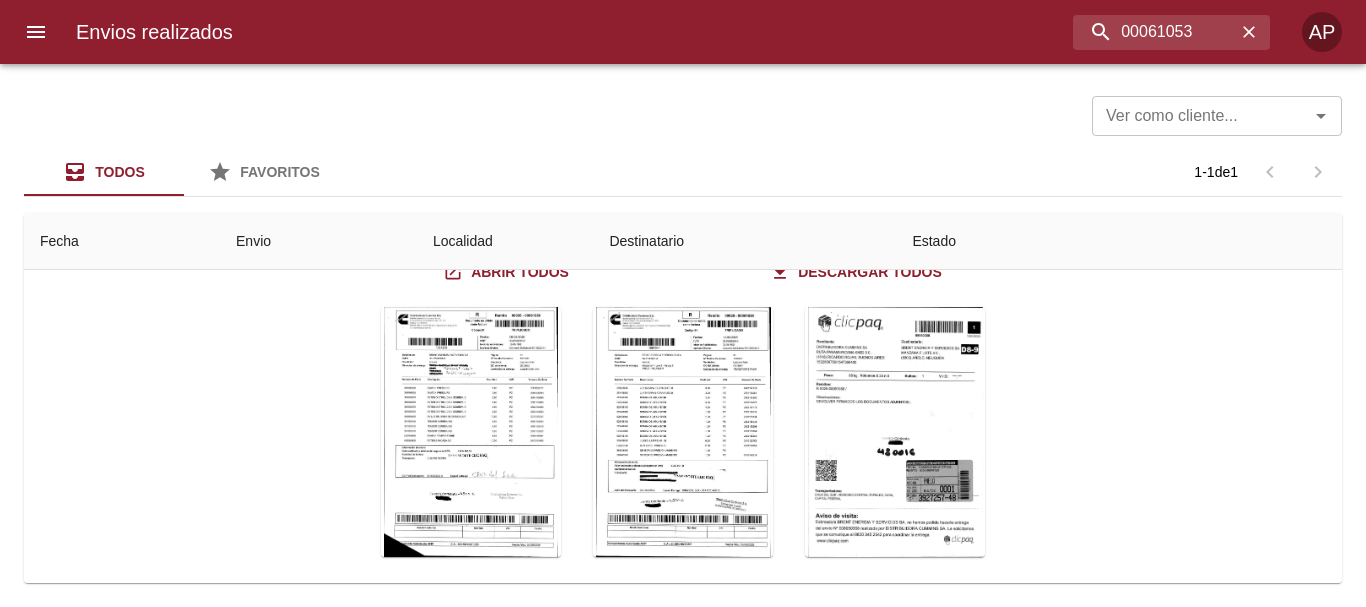 click at bounding box center [501, 1430] 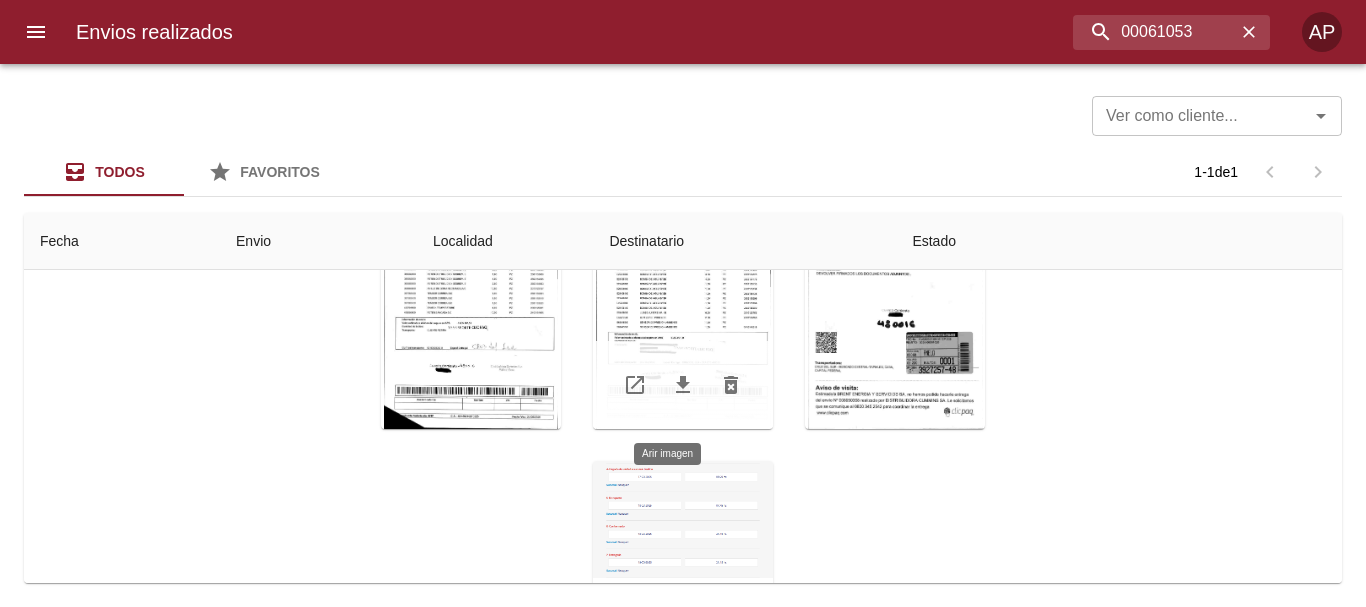 scroll, scrollTop: 0, scrollLeft: 0, axis: both 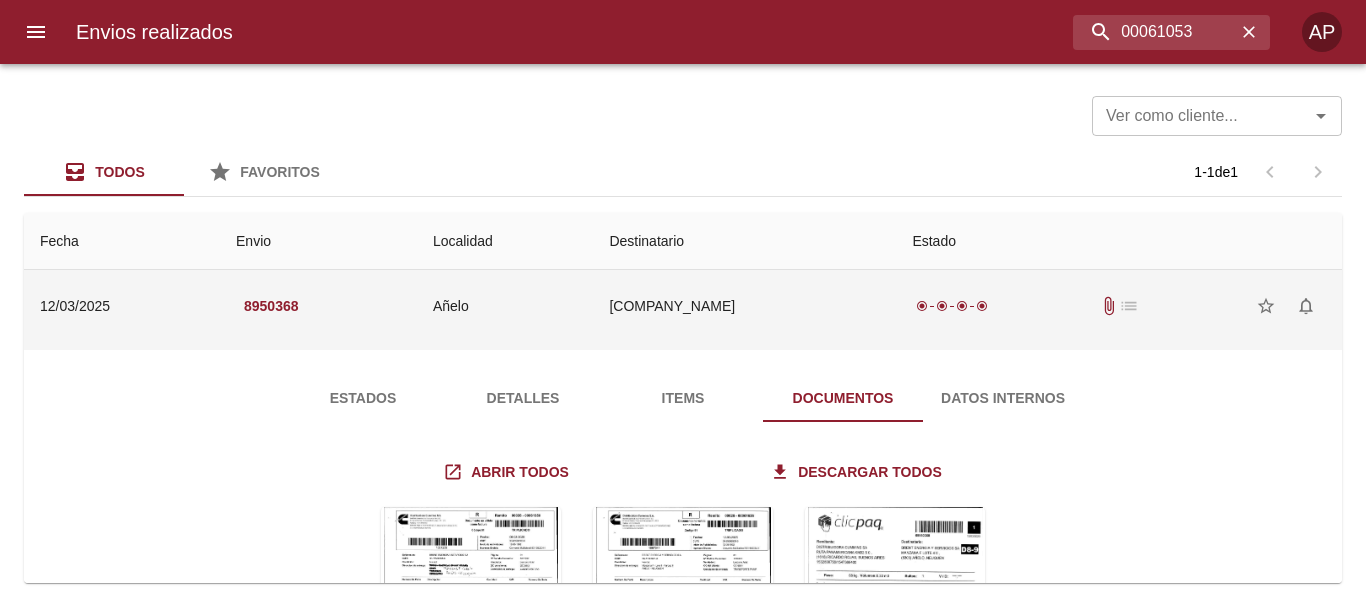 click on "[COMPANY_NAME]" at bounding box center (744, 306) 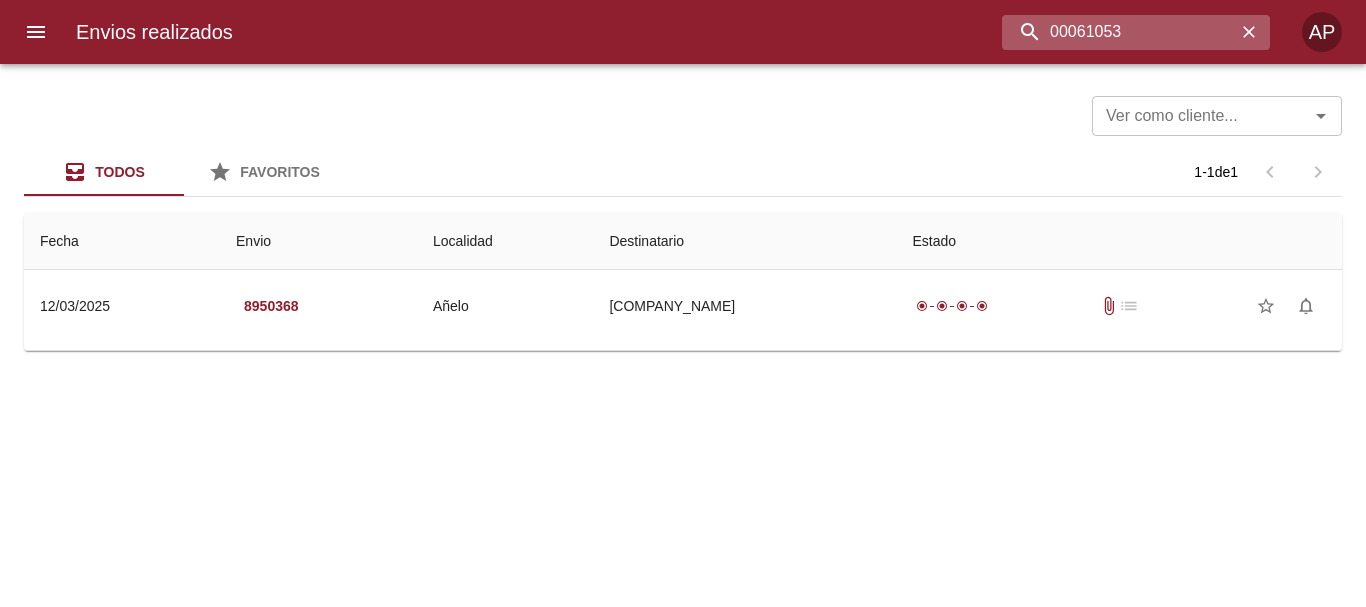 click on "00061053" at bounding box center (1119, 32) 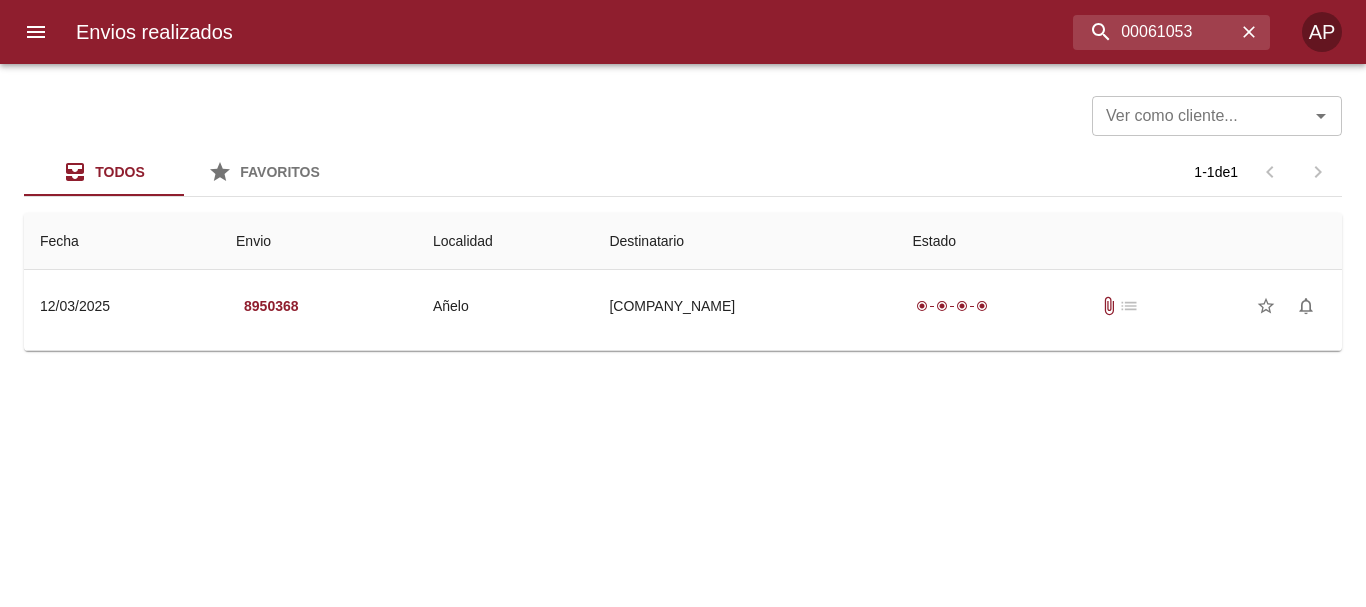 click on "Destinatario" at bounding box center (744, 241) 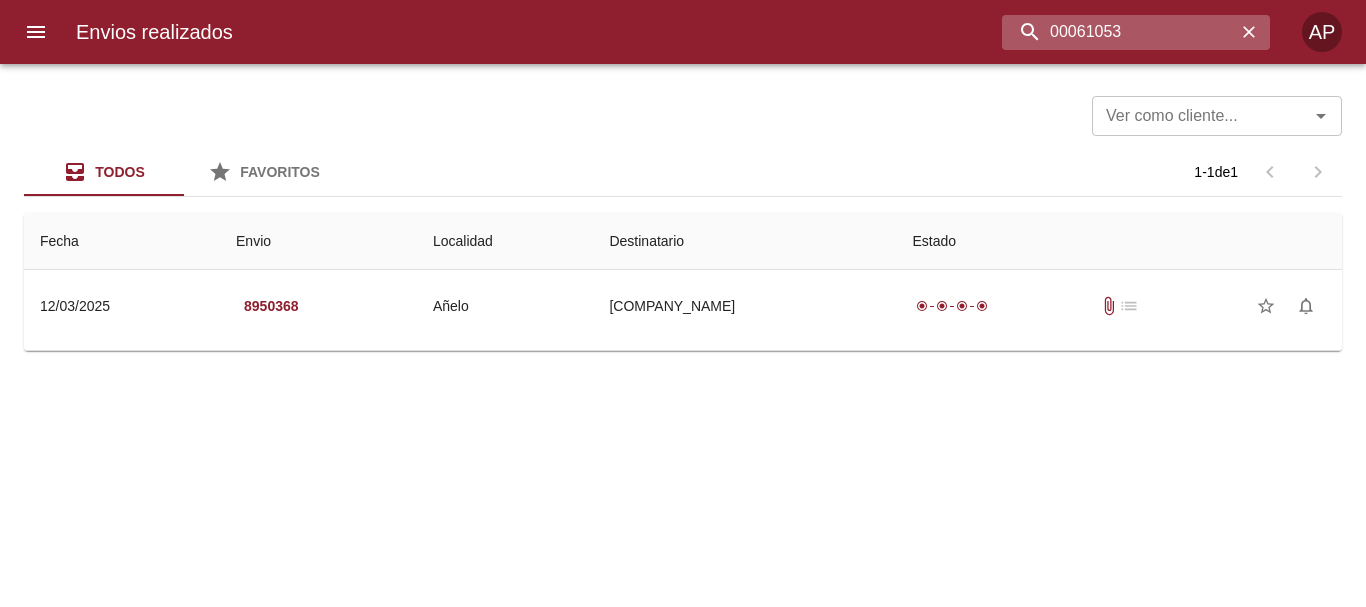 click on "00061053" at bounding box center [1119, 32] 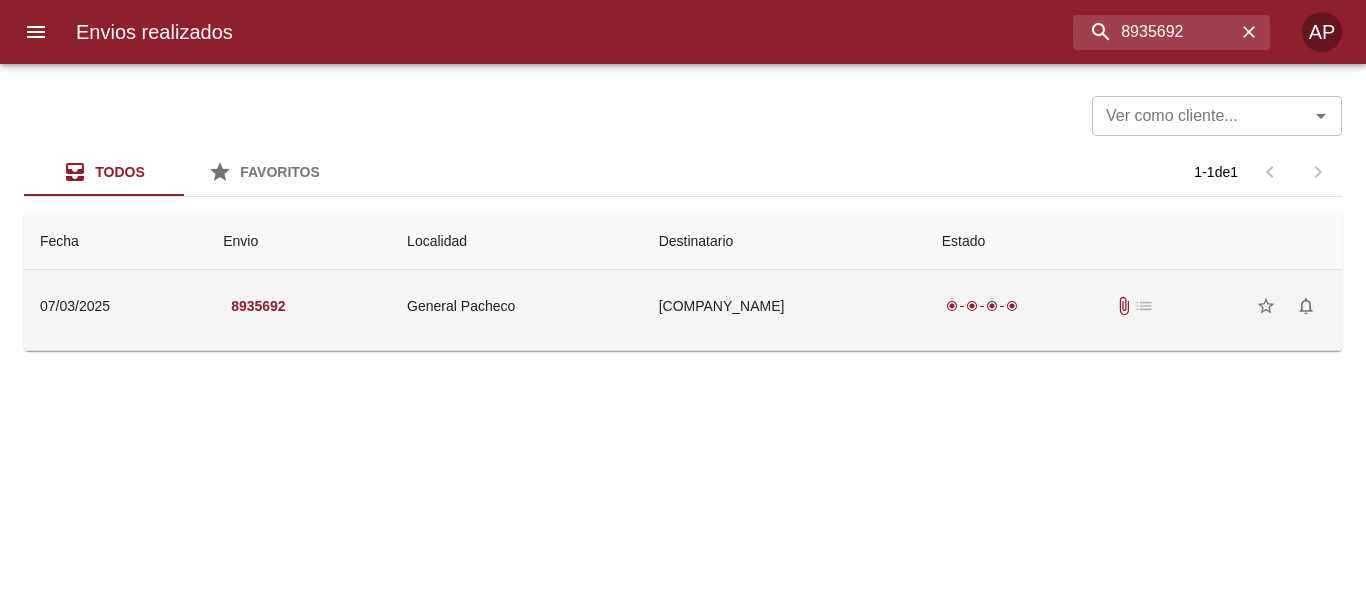 click on "[COMPANY_NAME]" at bounding box center [784, 306] 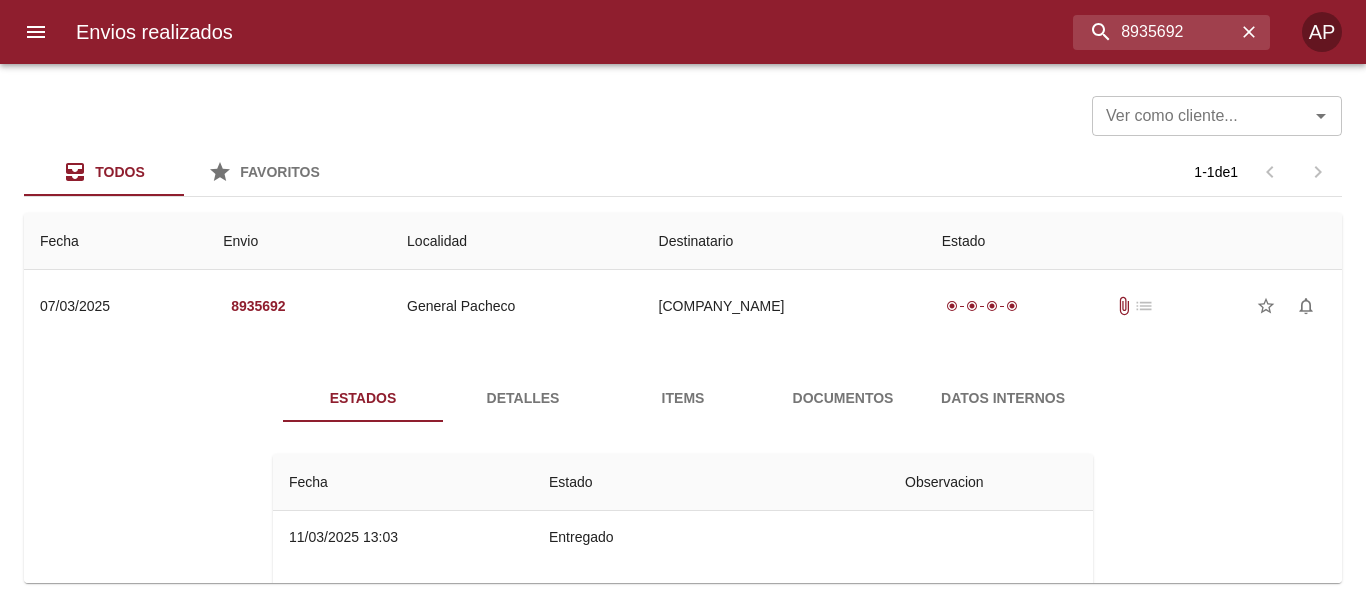 click on "Documentos" at bounding box center (843, 398) 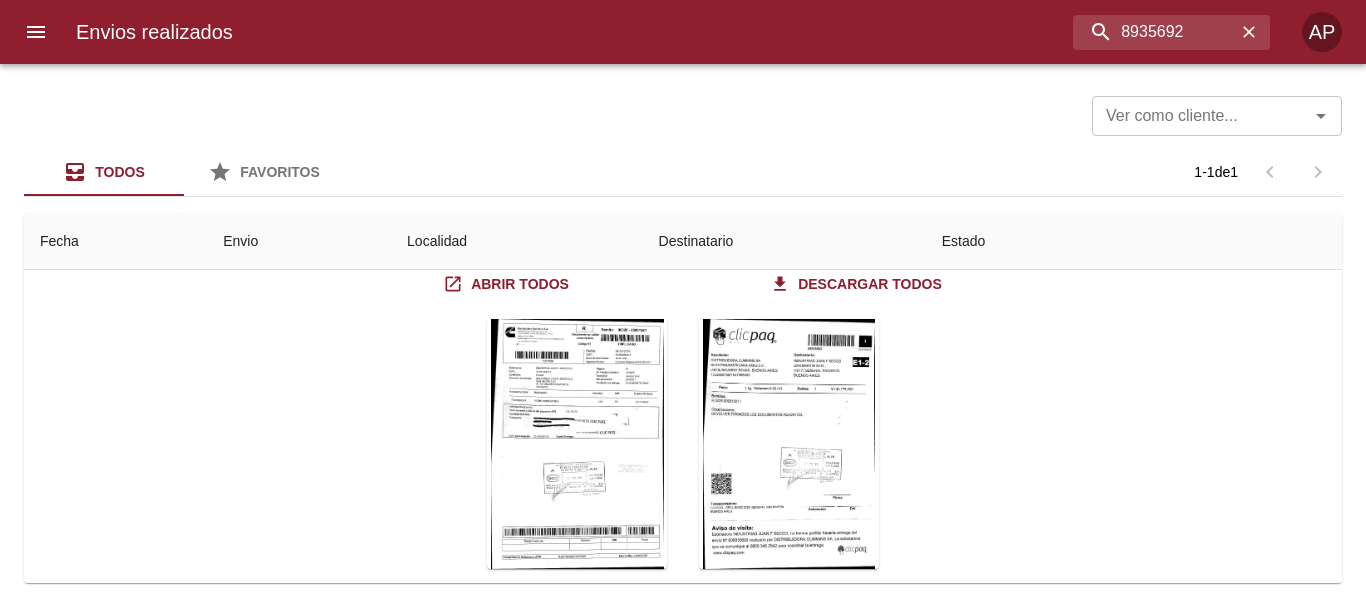 scroll, scrollTop: 231, scrollLeft: 0, axis: vertical 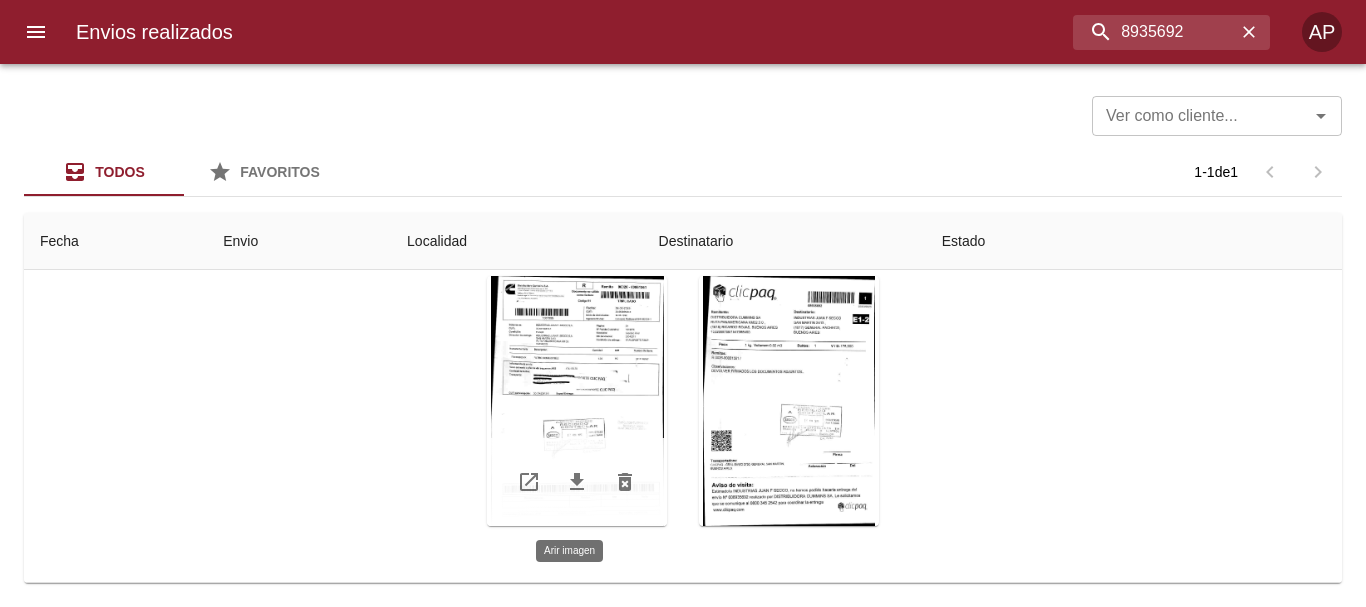 click at bounding box center (577, 401) 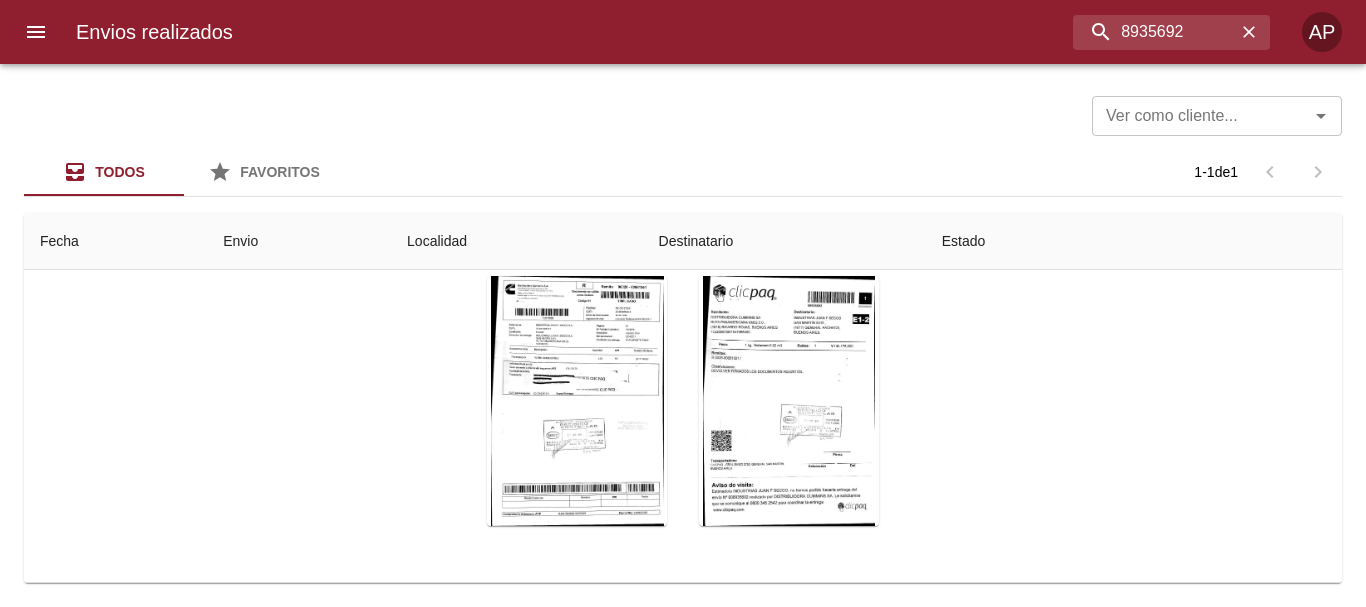 drag, startPoint x: 1123, startPoint y: 287, endPoint x: 1031, endPoint y: 308, distance: 94.36631 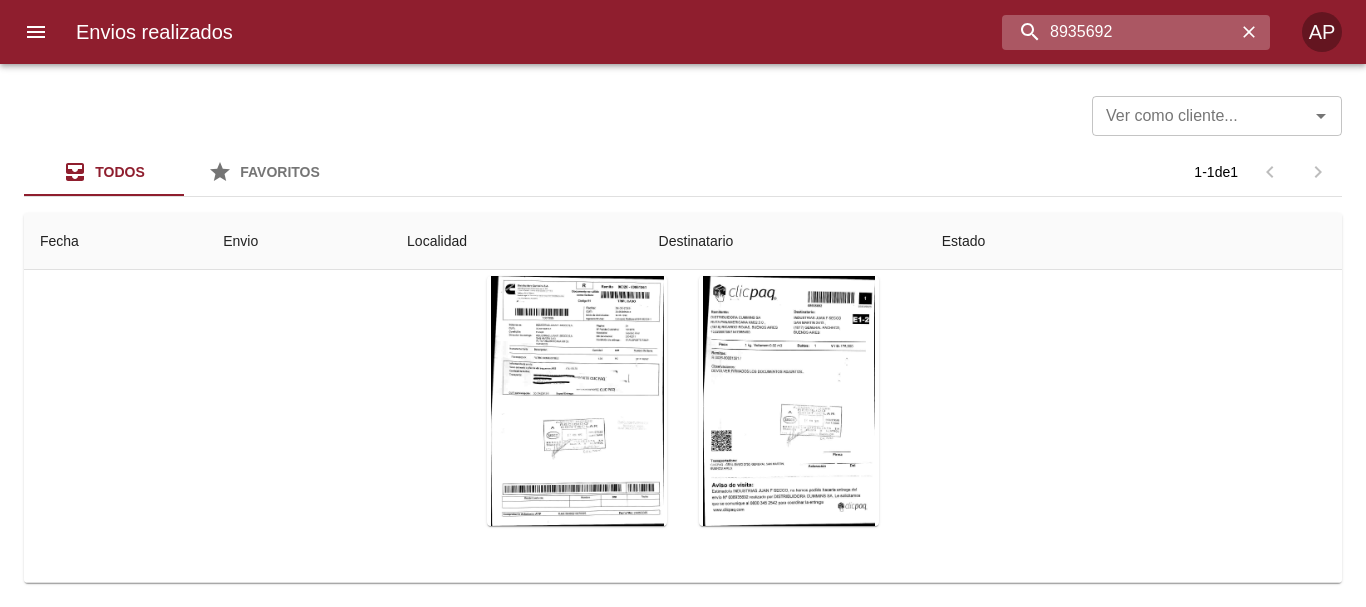 click on "8935692" at bounding box center (1119, 32) 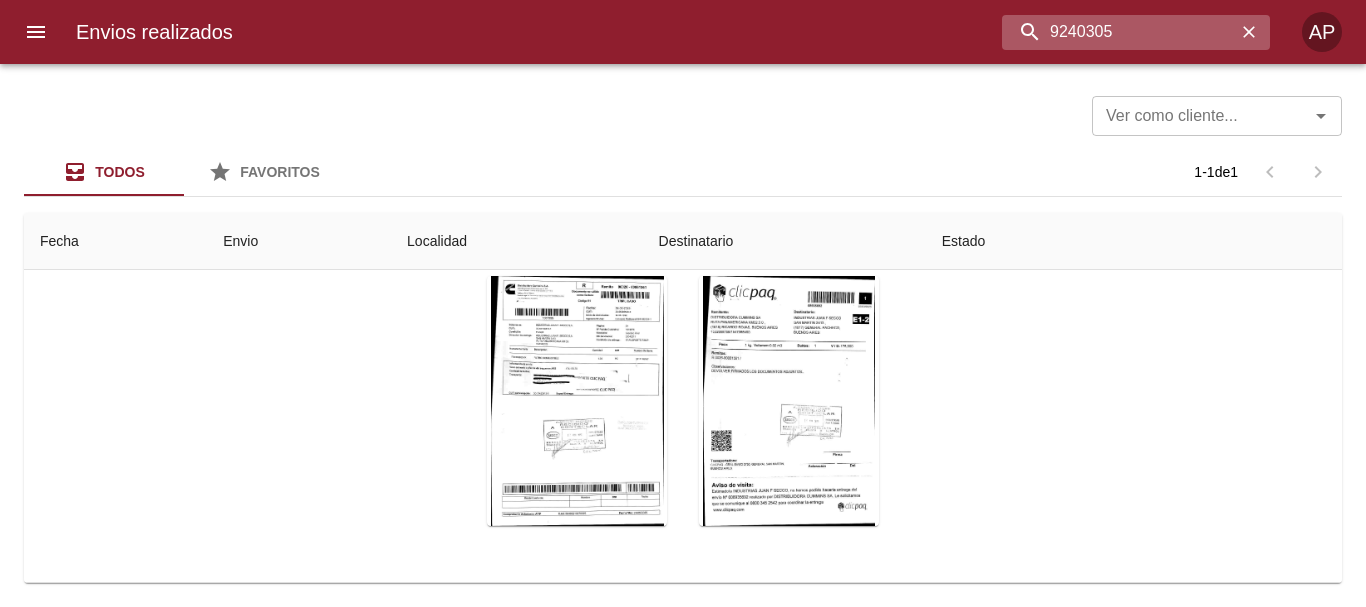 type on "9240305" 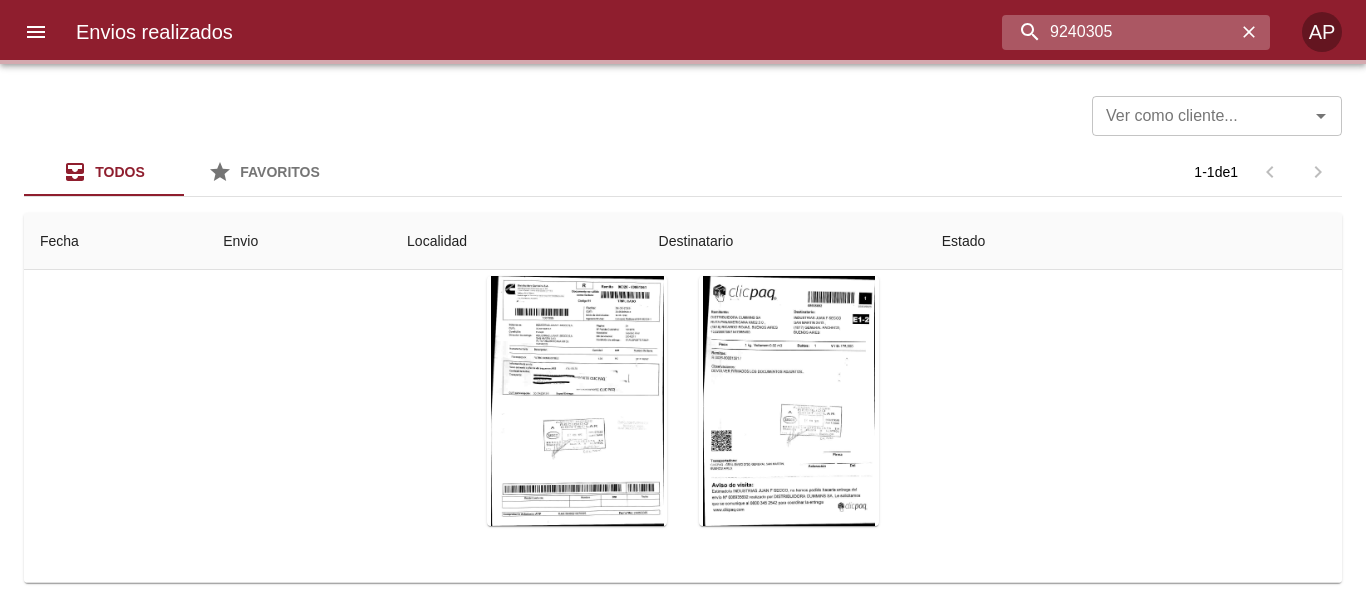 scroll, scrollTop: 0, scrollLeft: 0, axis: both 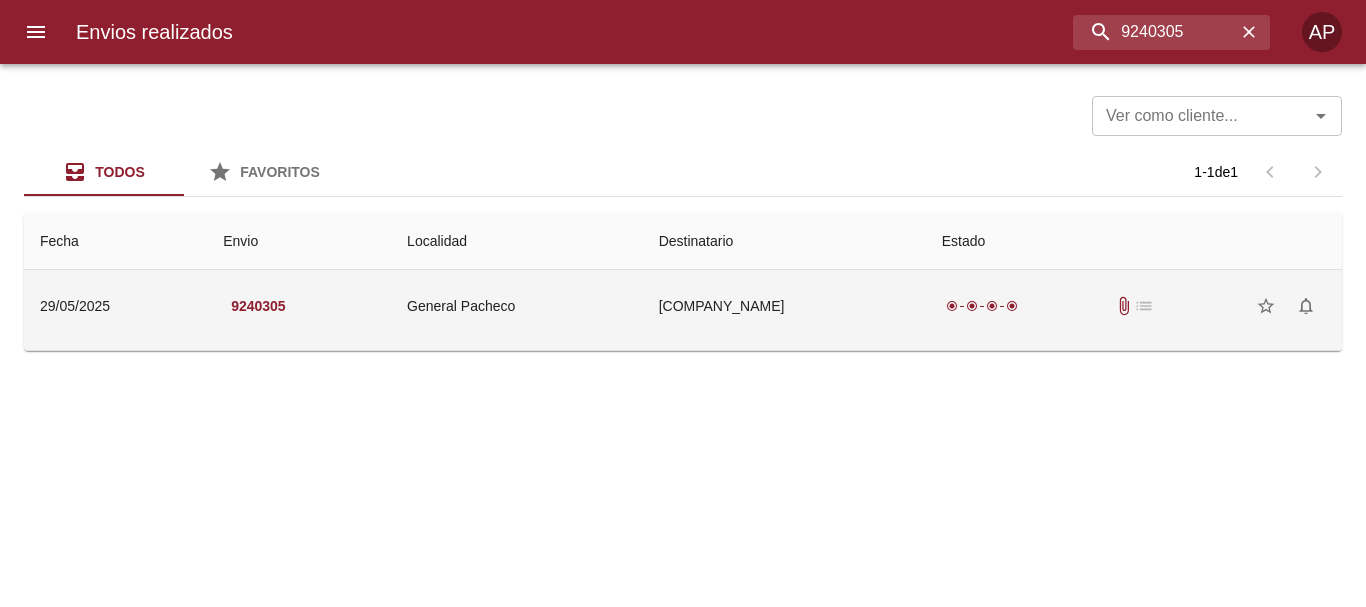 click on "attach_file" at bounding box center [1124, 306] 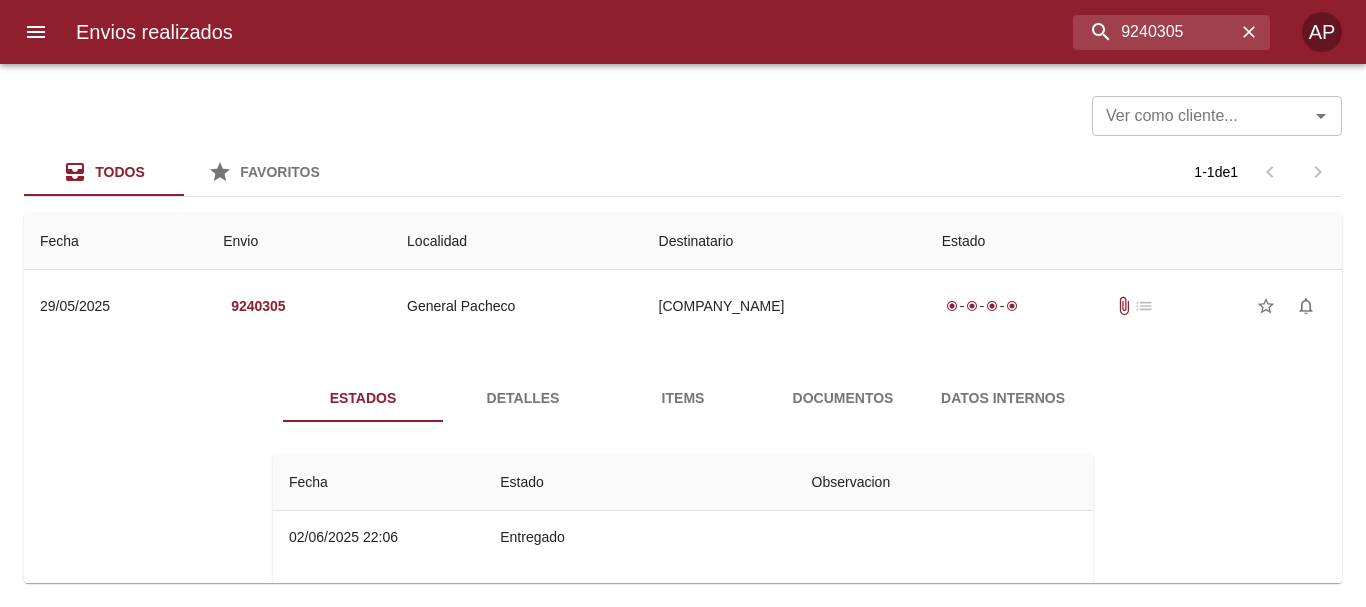 click on "Documentos" at bounding box center (843, 398) 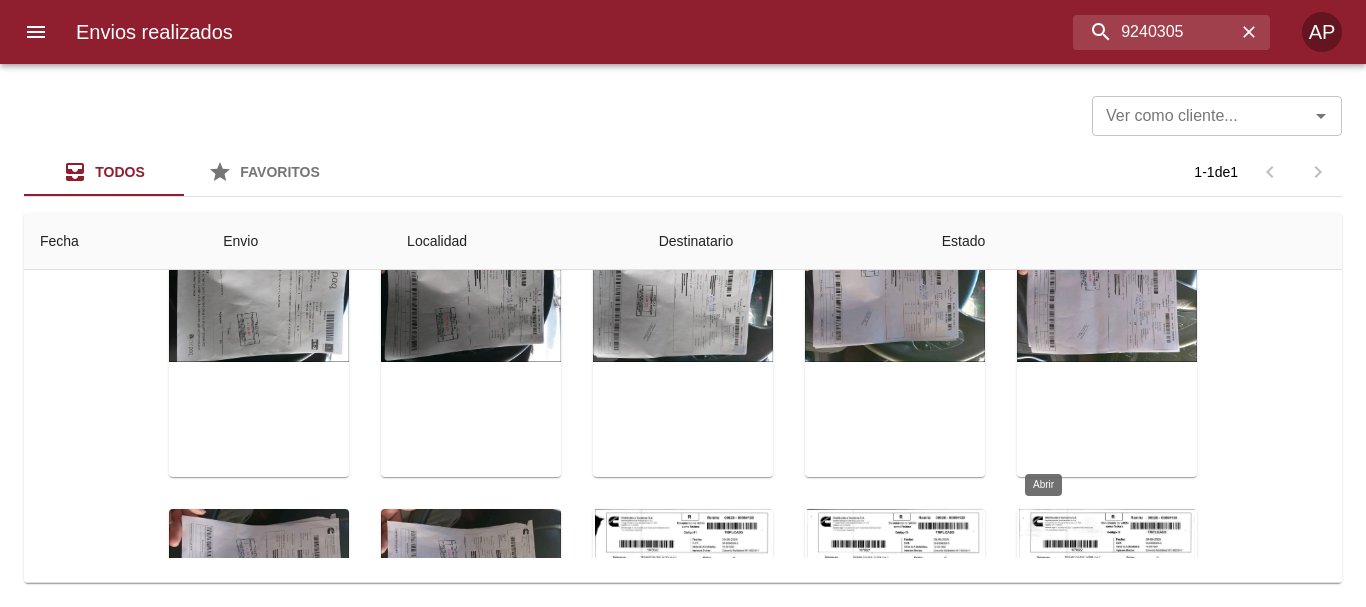 scroll, scrollTop: 277, scrollLeft: 0, axis: vertical 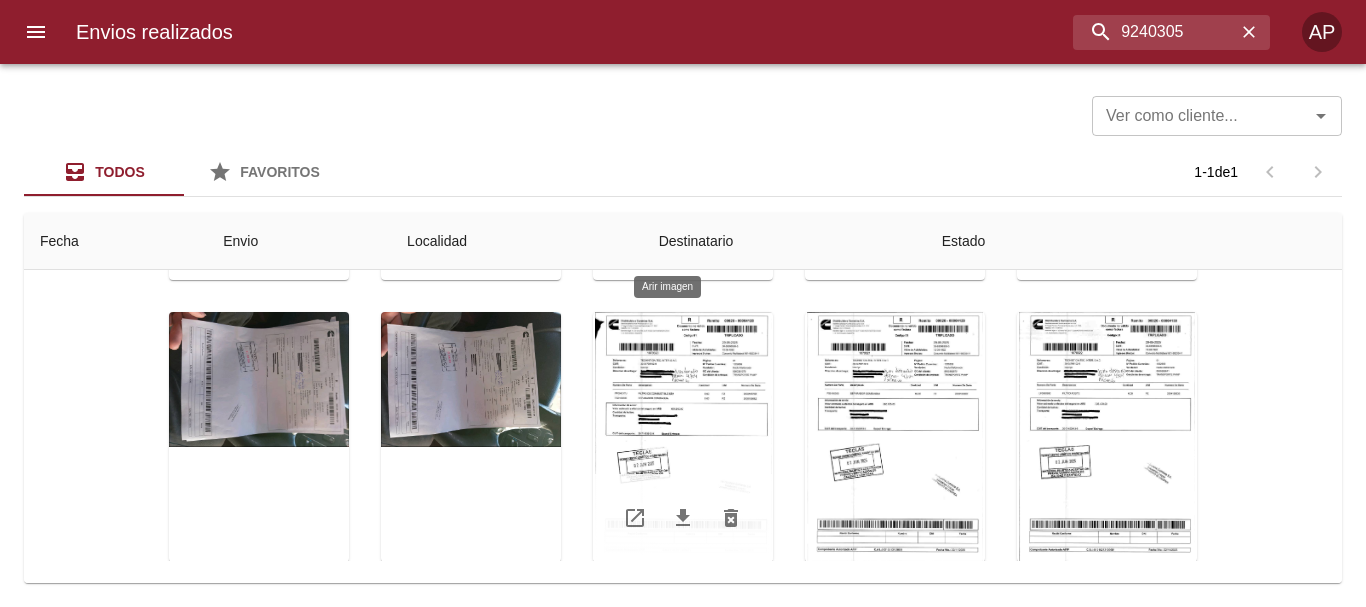 click at bounding box center (683, 437) 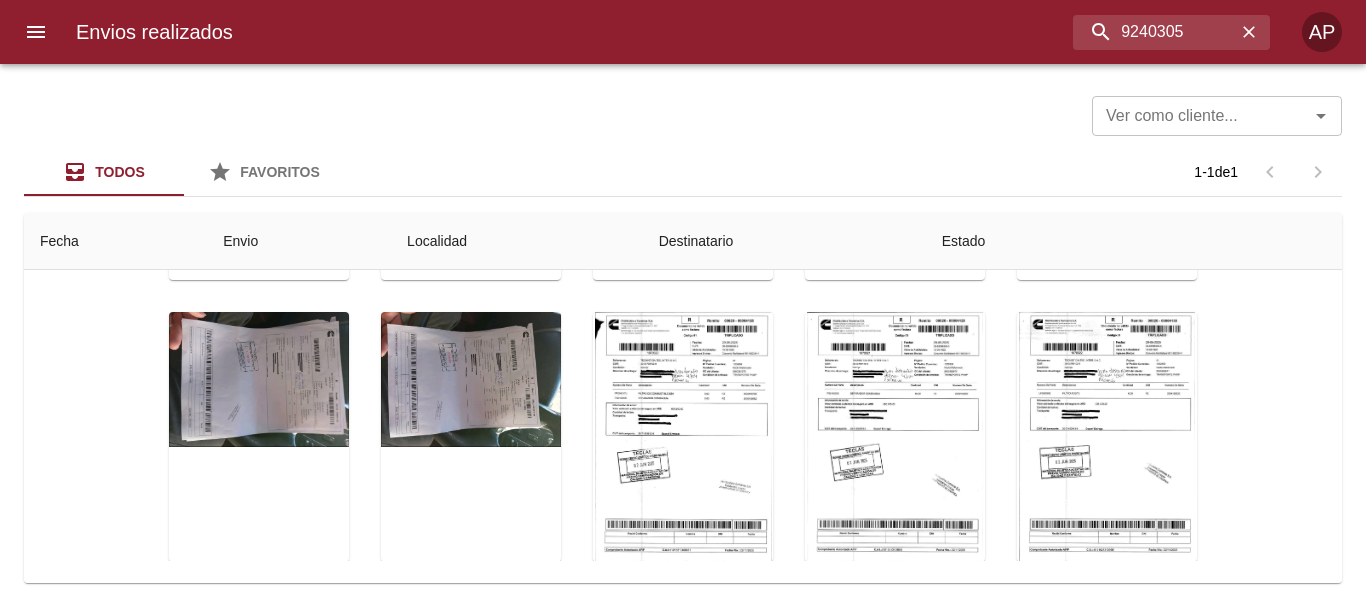 click at bounding box center [24, 3153] 